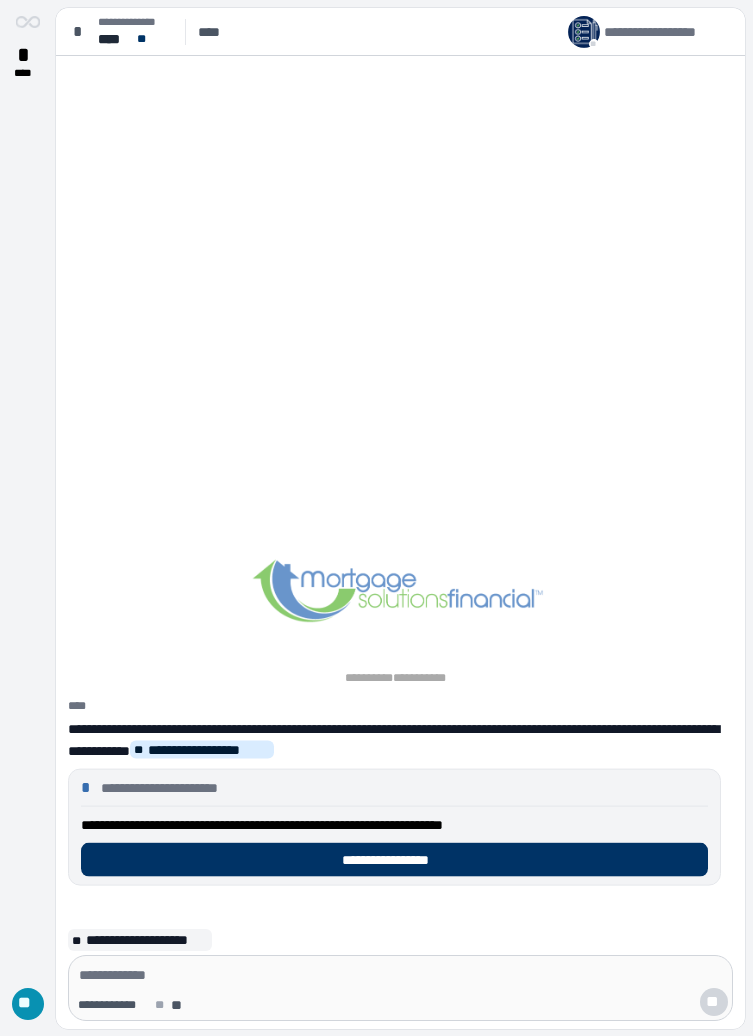 scroll, scrollTop: 0, scrollLeft: 0, axis: both 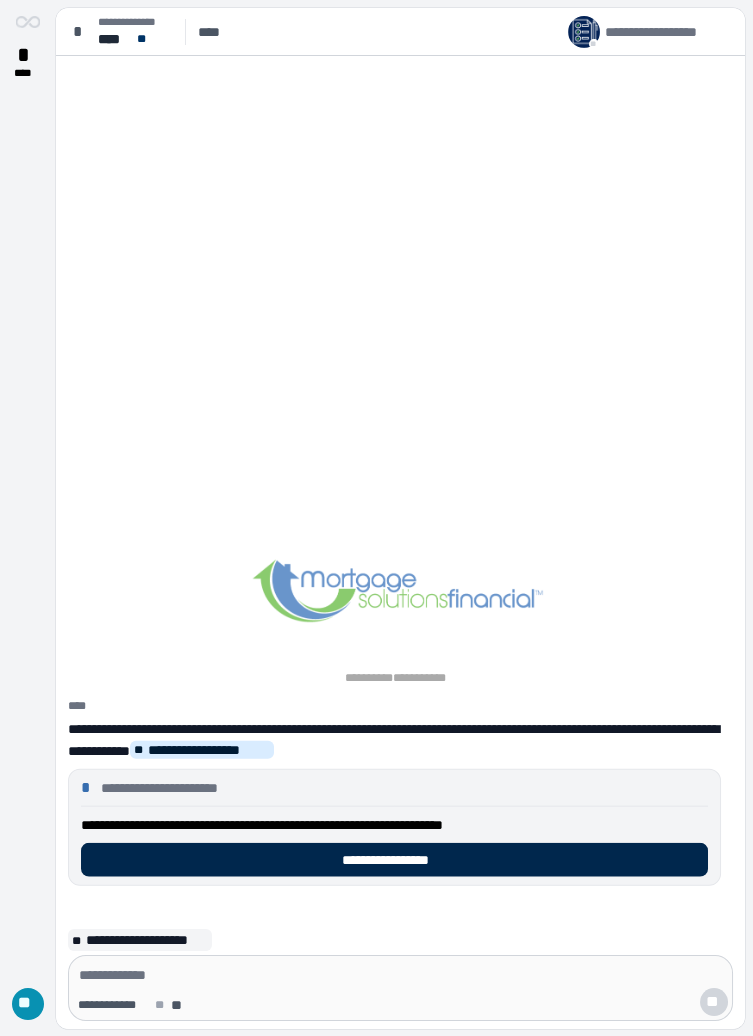 click on "**********" at bounding box center (394, 860) 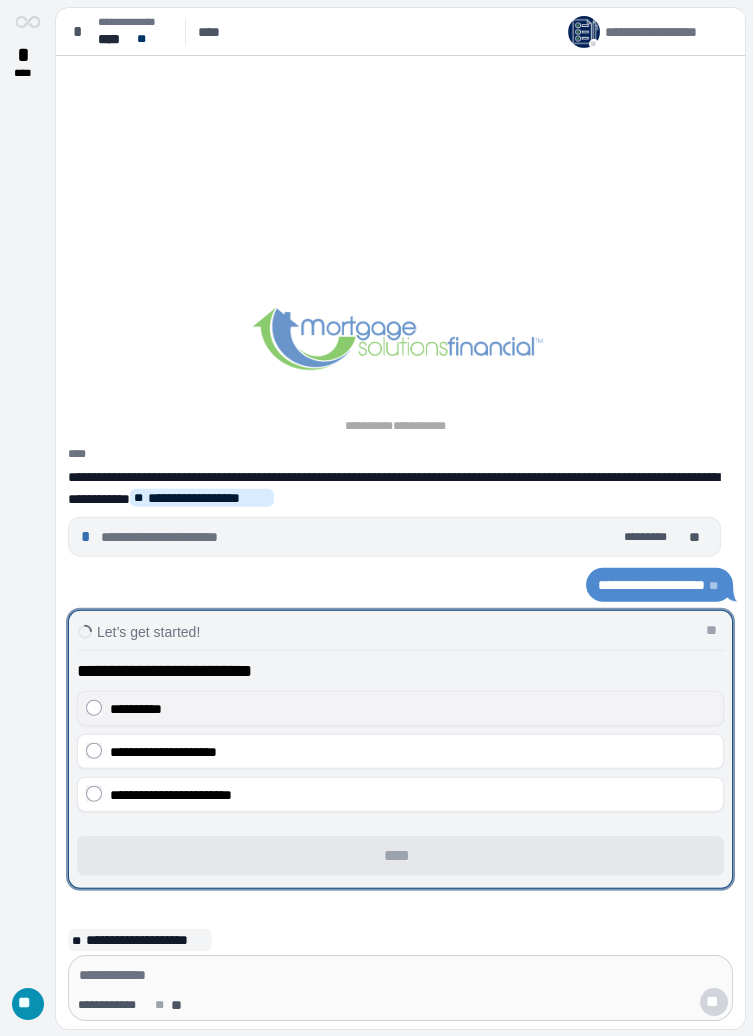 click on "**********" at bounding box center [136, 708] 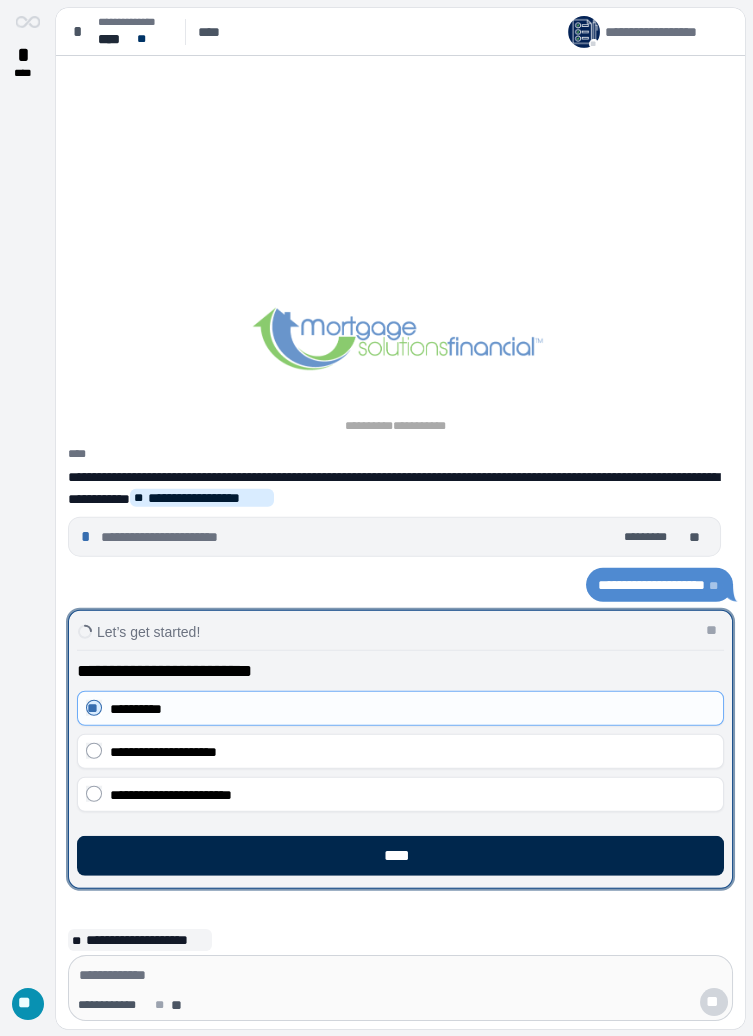 click on "****" at bounding box center [400, 856] 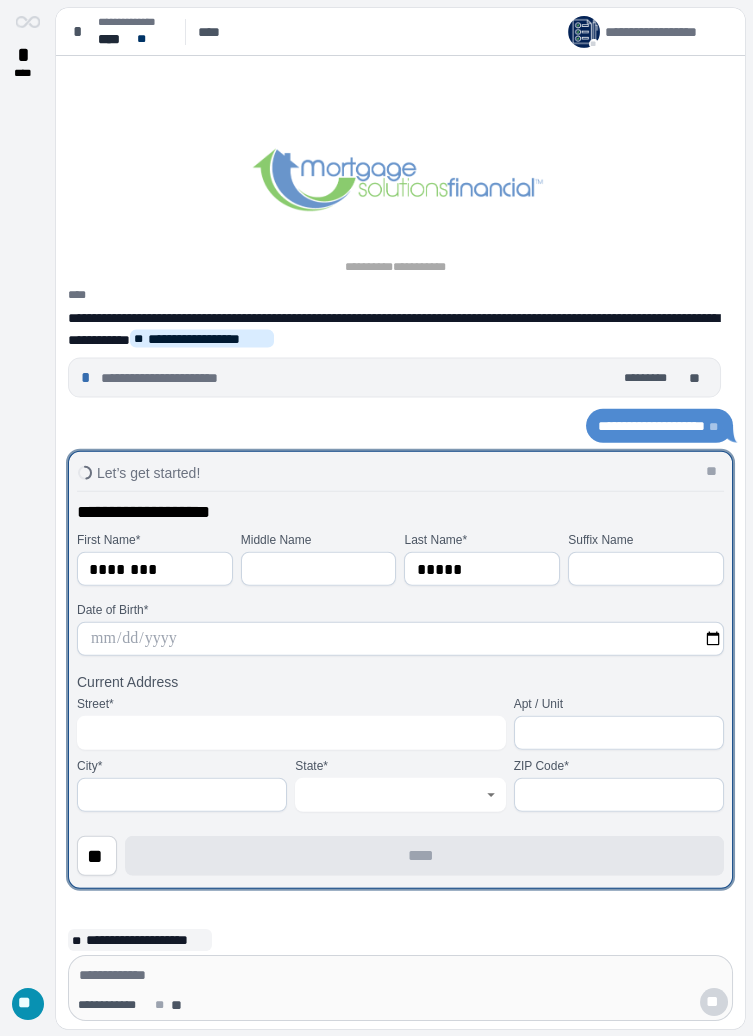 click at bounding box center (400, 639) 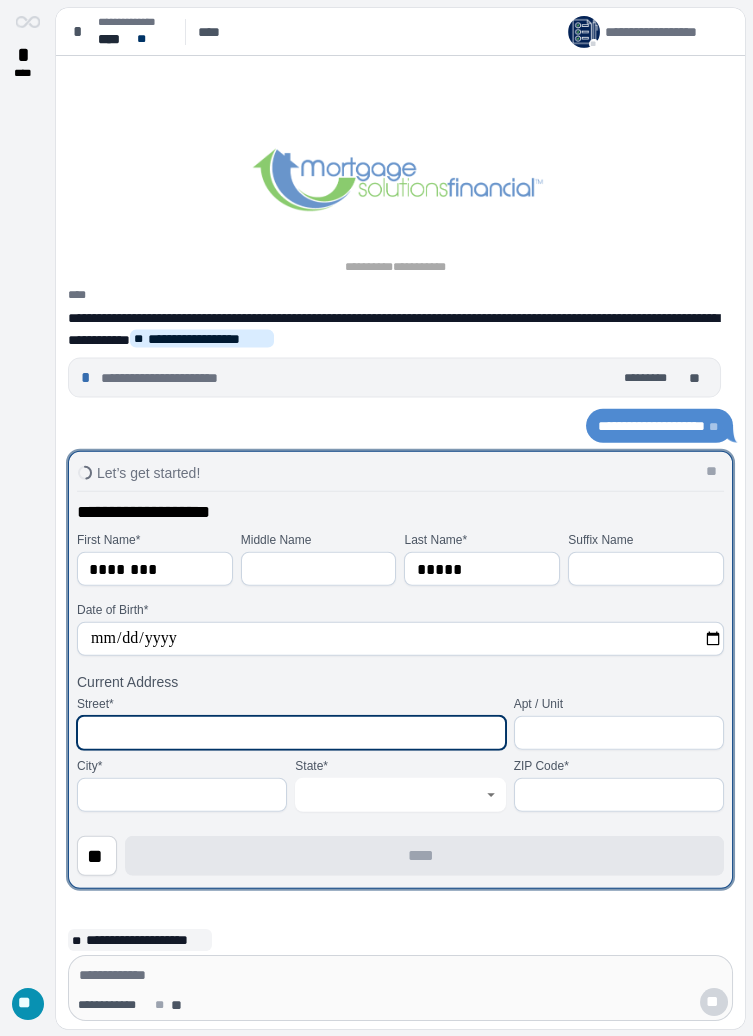 click at bounding box center [291, 733] 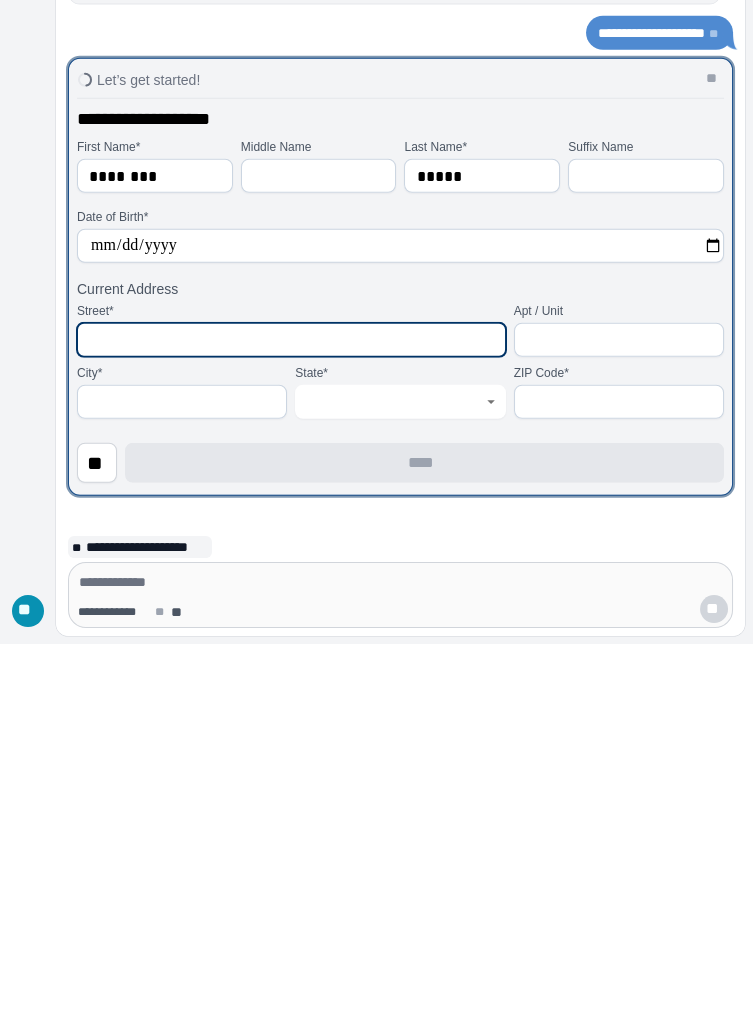 type on "**********" 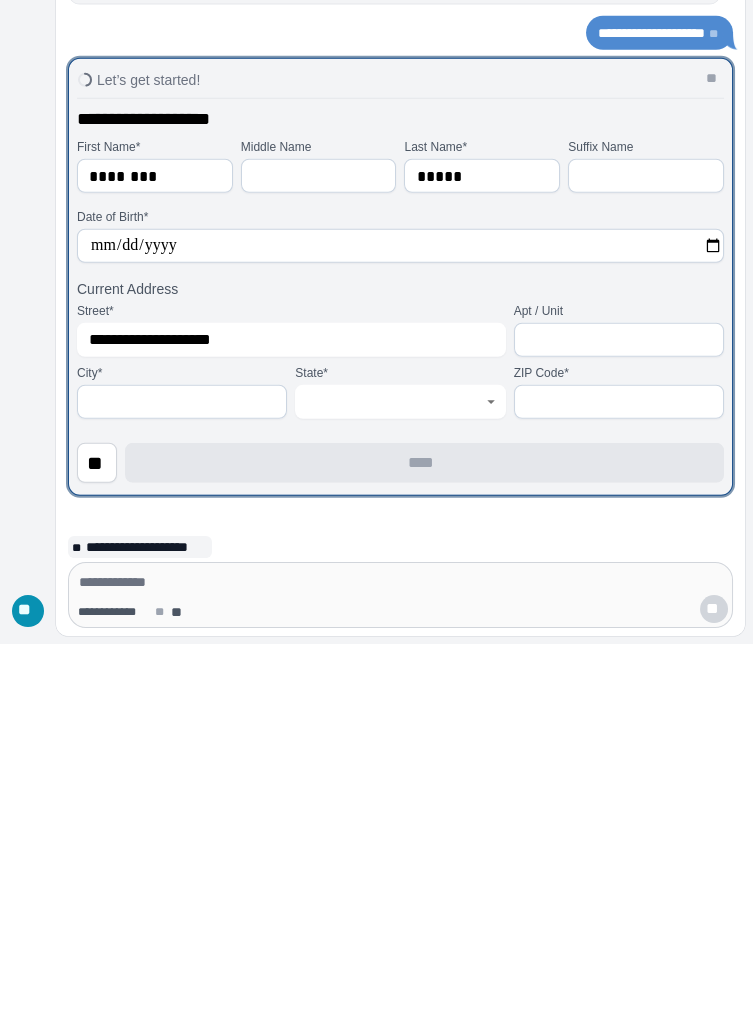 type on "**********" 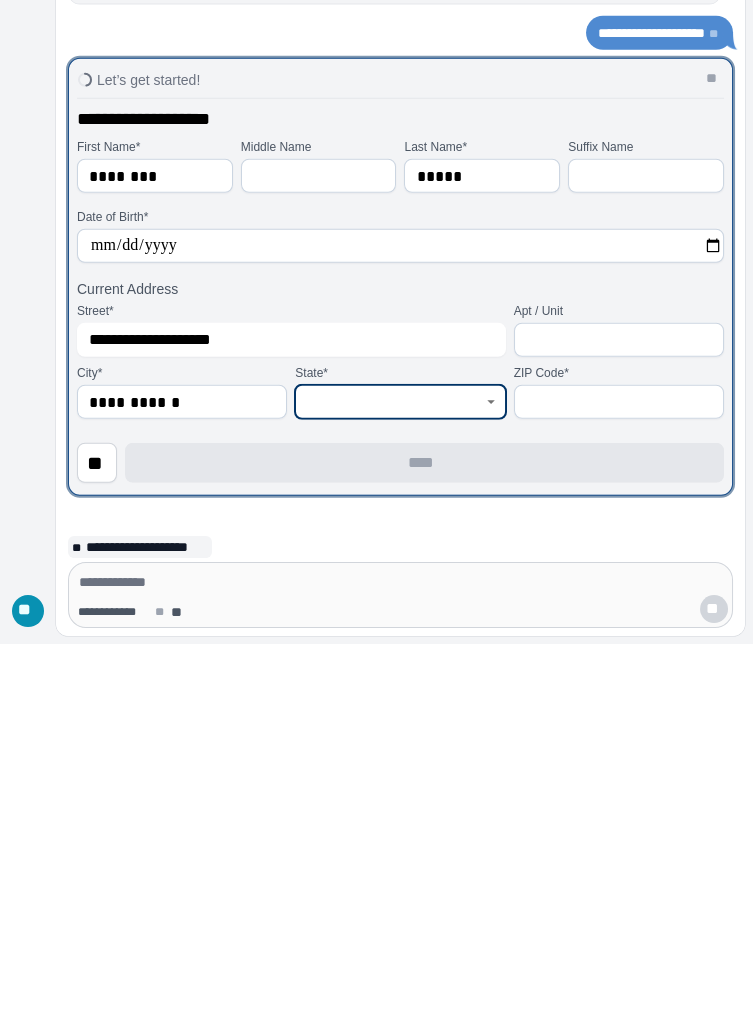 type on "********" 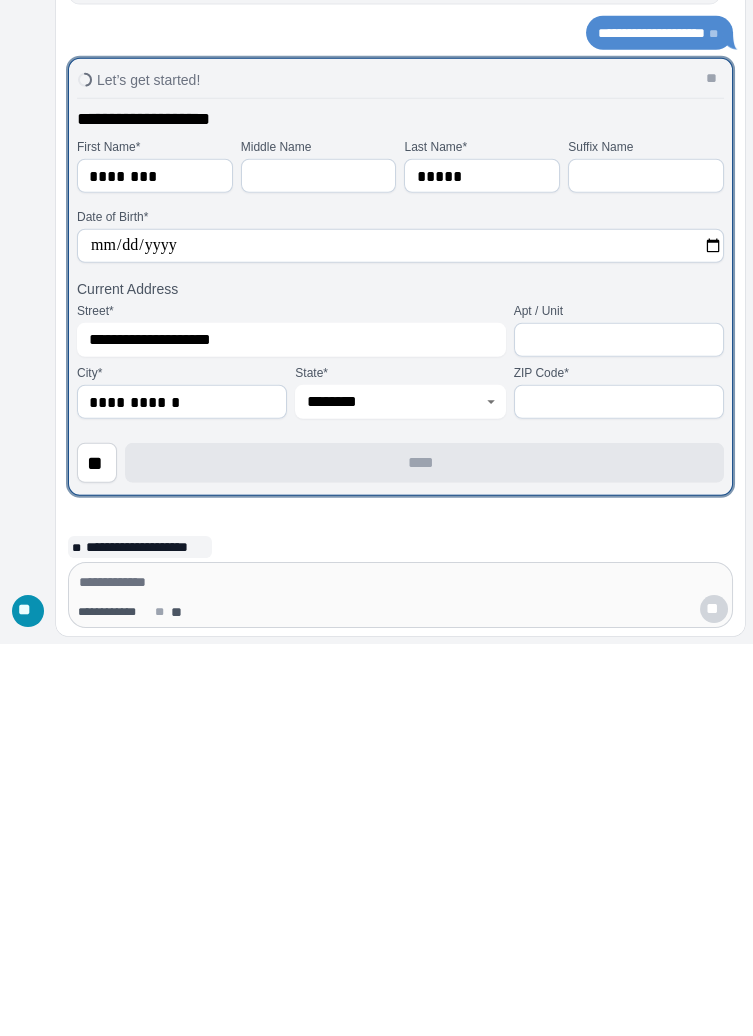 type on "*****" 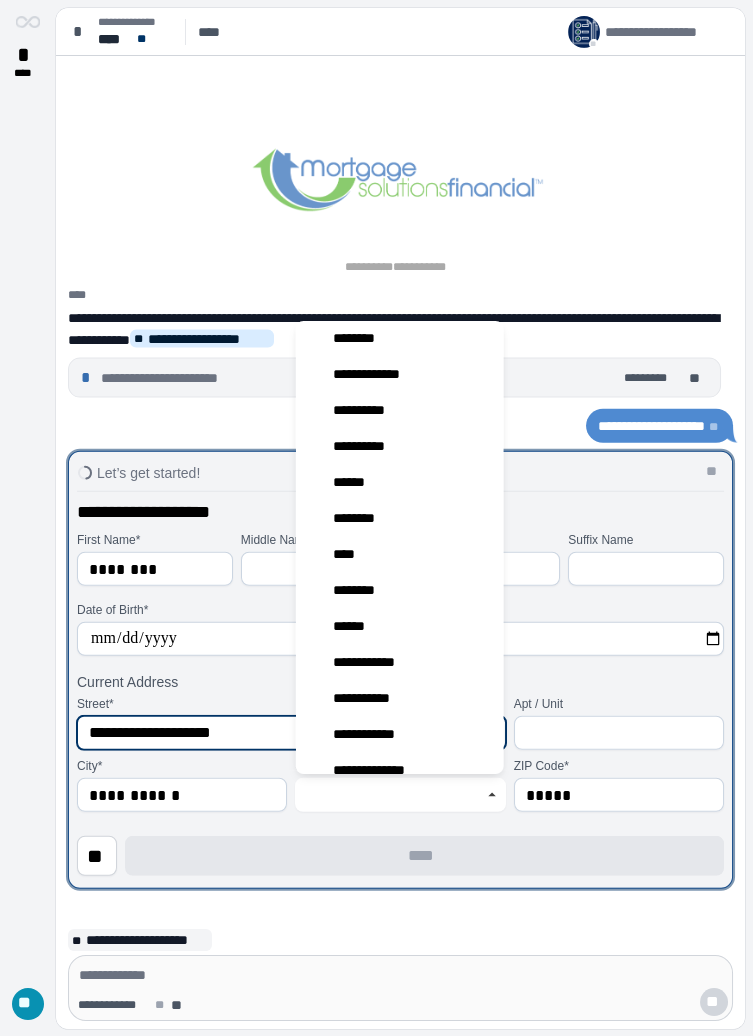 scroll, scrollTop: 1120, scrollLeft: 0, axis: vertical 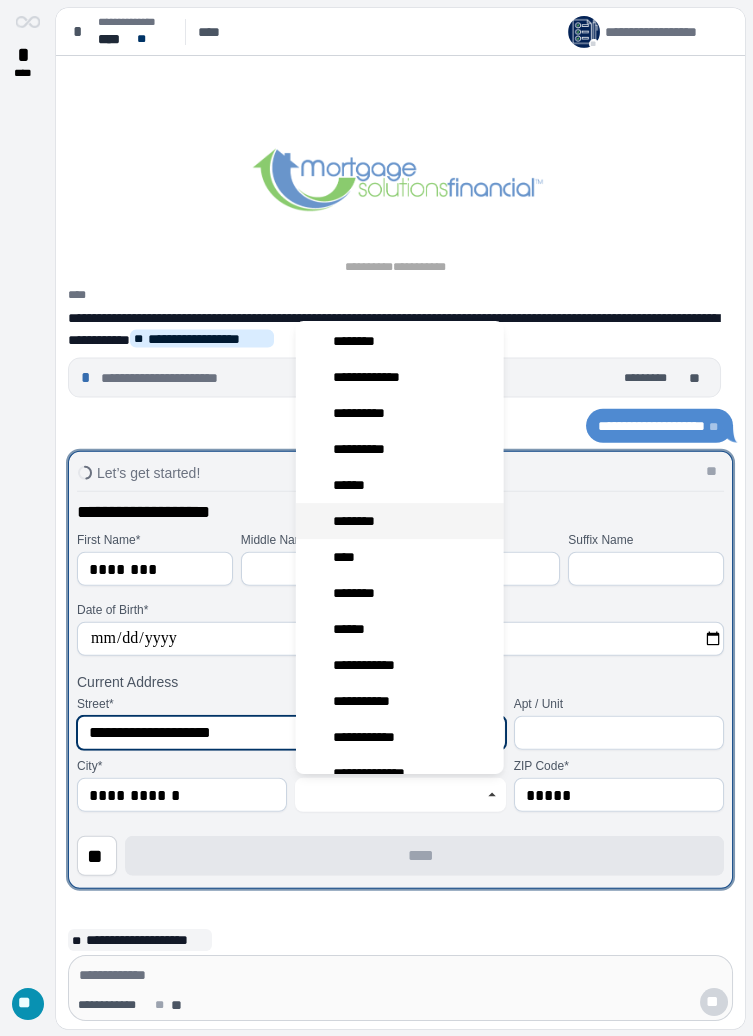click on "********" at bounding box center (362, 521) 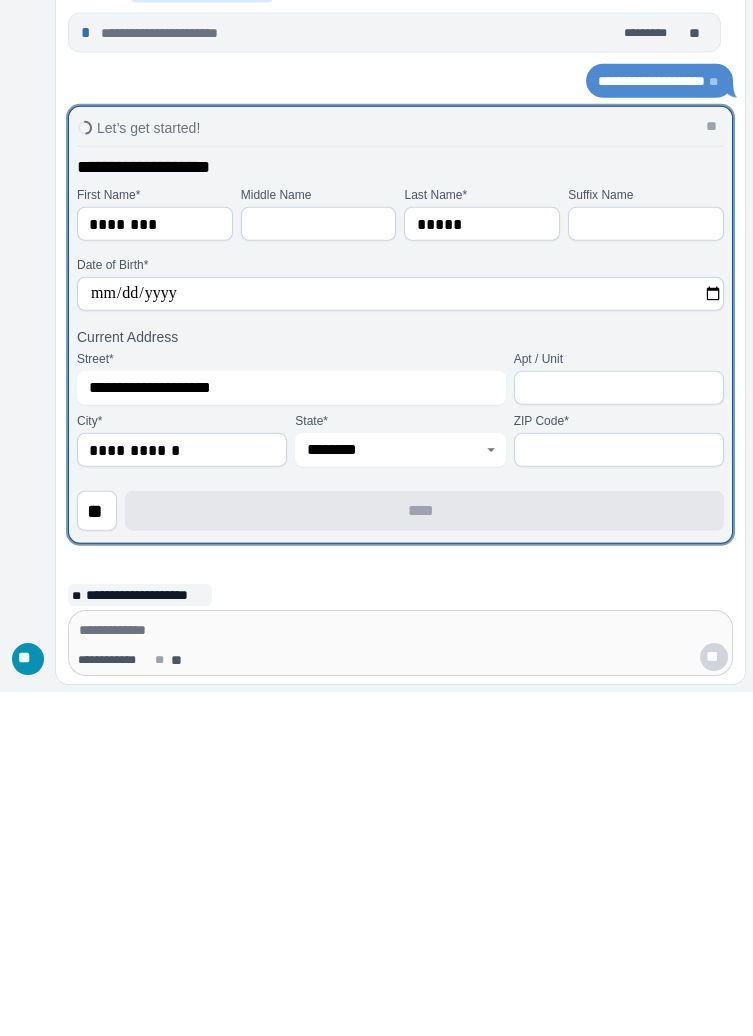click at bounding box center (619, 795) 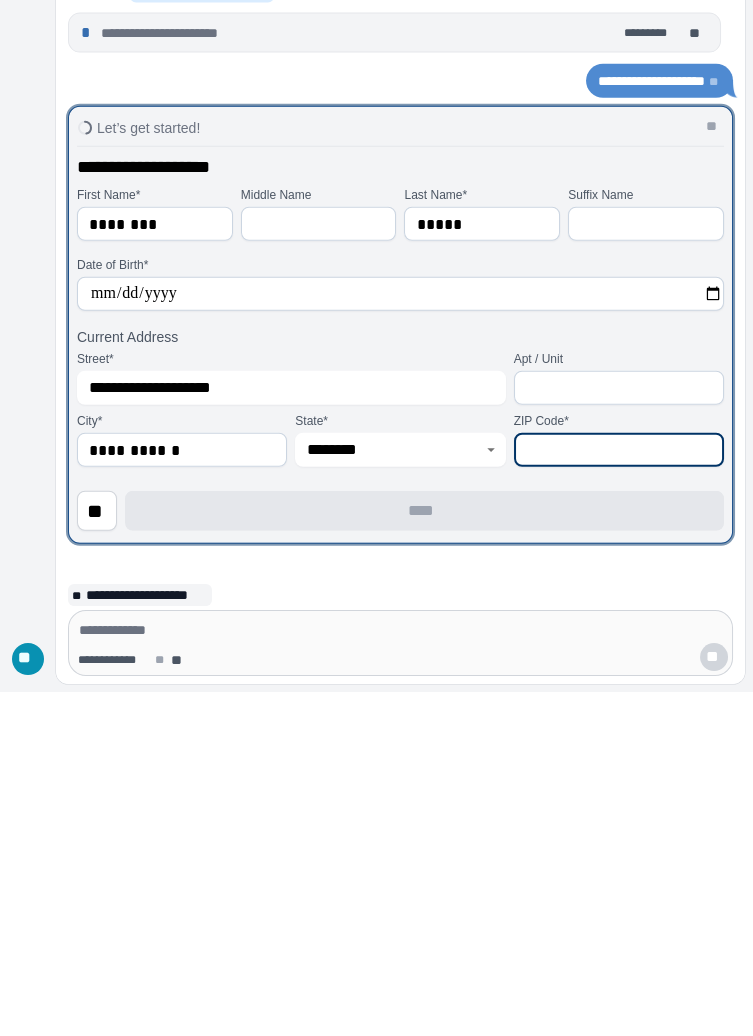 type on "*****" 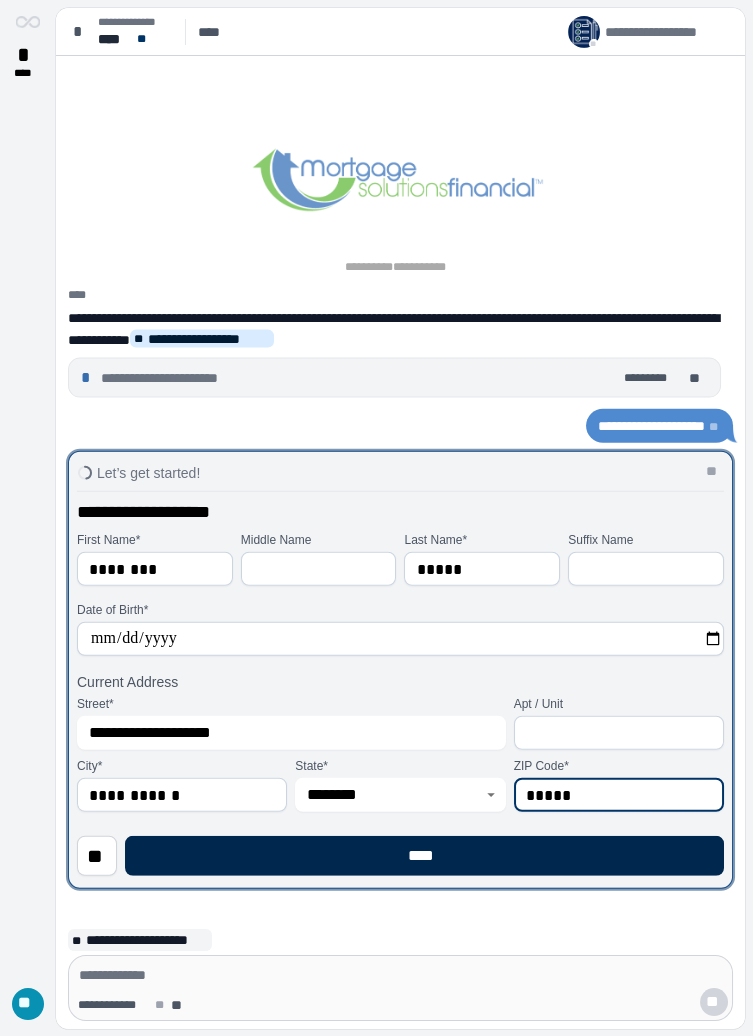click on "****" at bounding box center (424, 856) 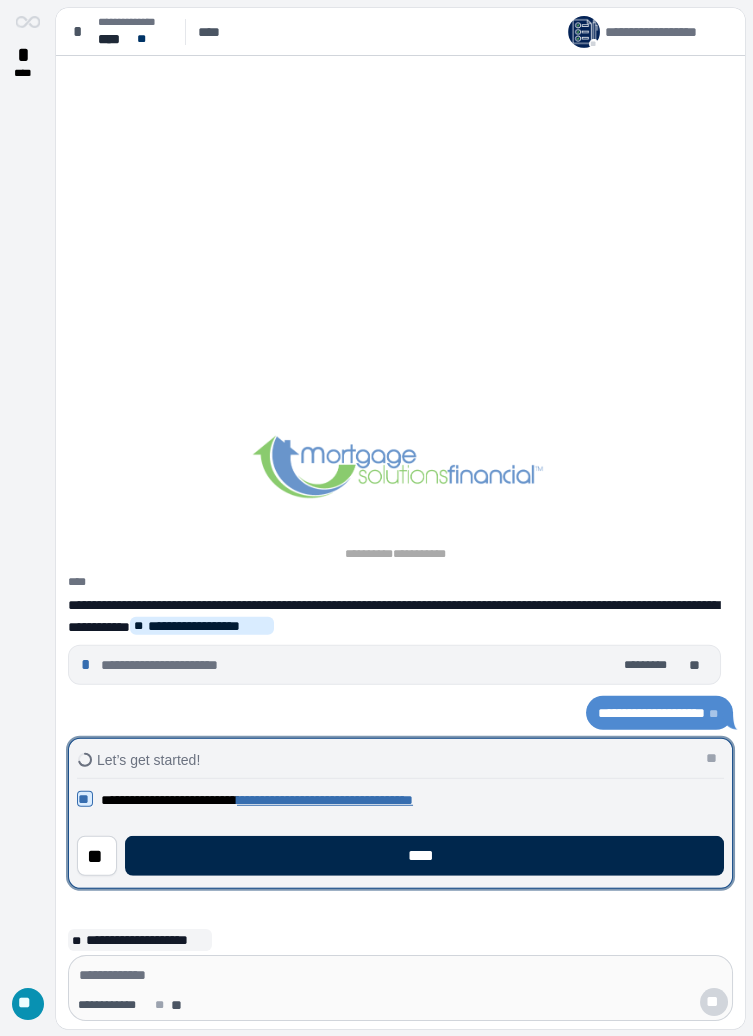 click on "****" at bounding box center [424, 856] 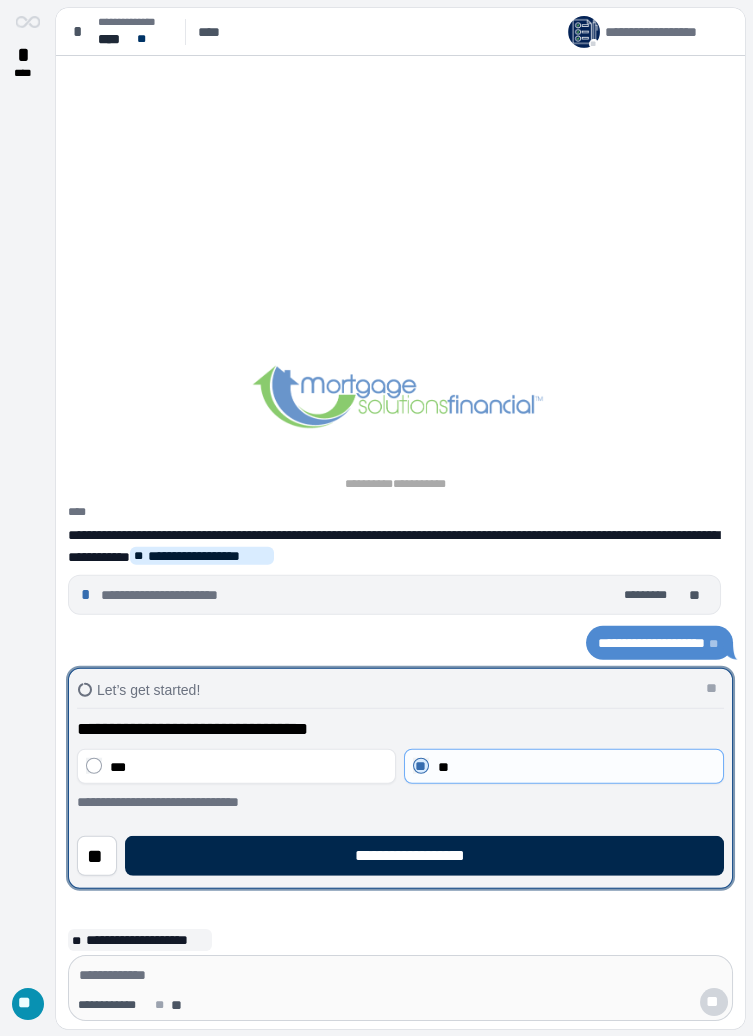 click on "**********" at bounding box center (424, 856) 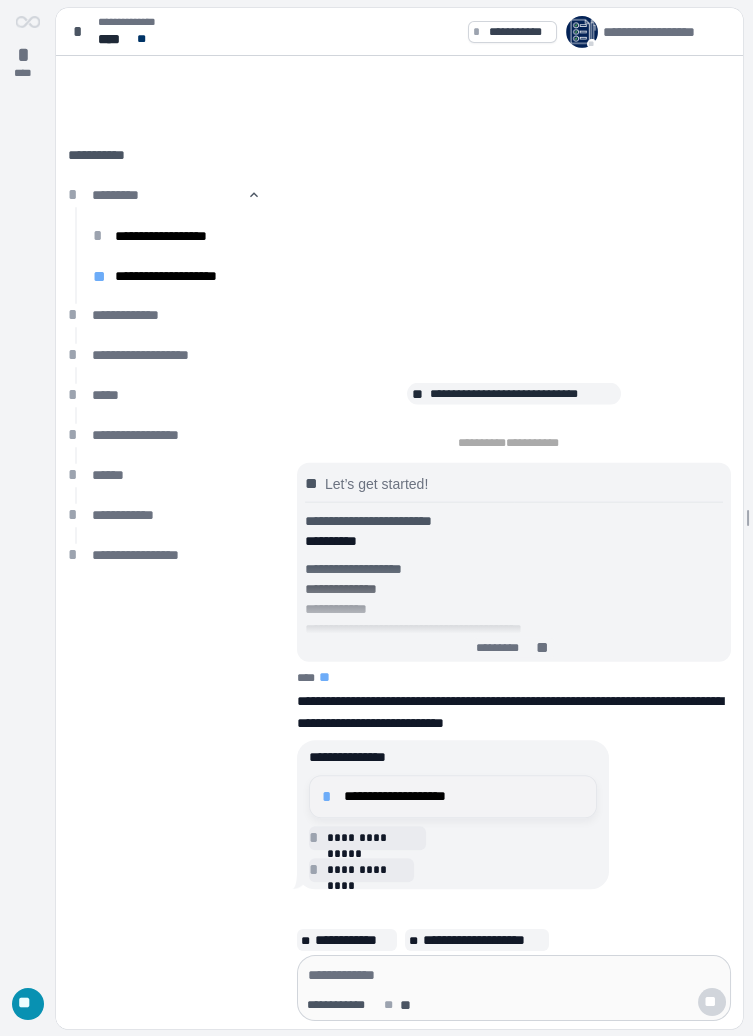 click on "**********" at bounding box center (453, 796) 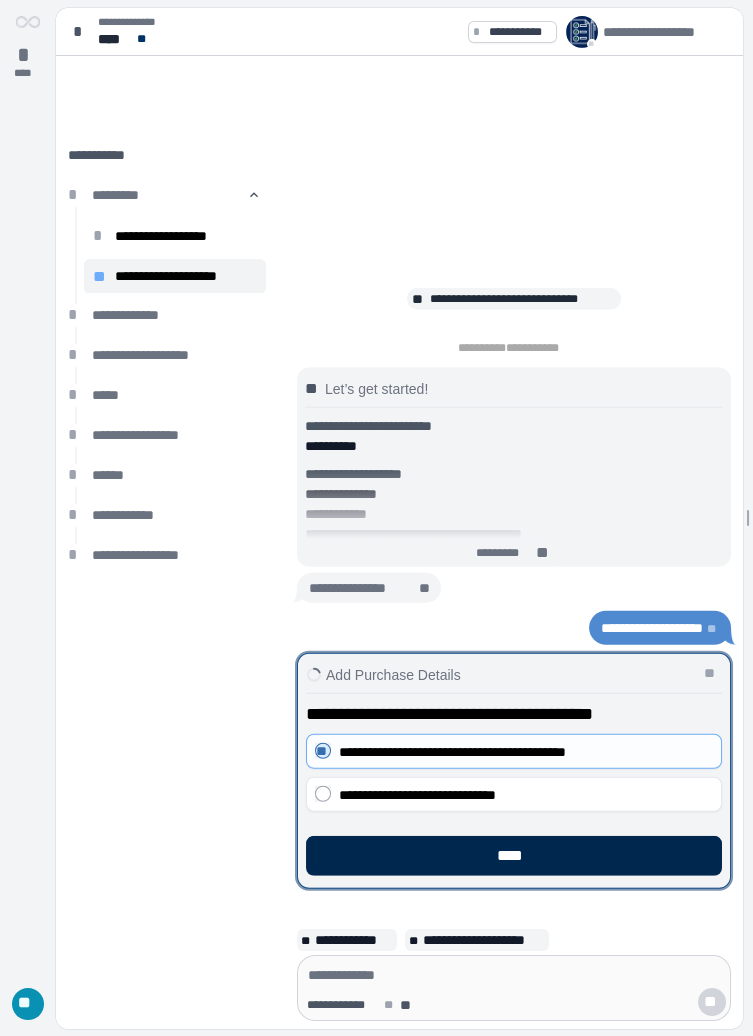 click on "****" at bounding box center [514, 856] 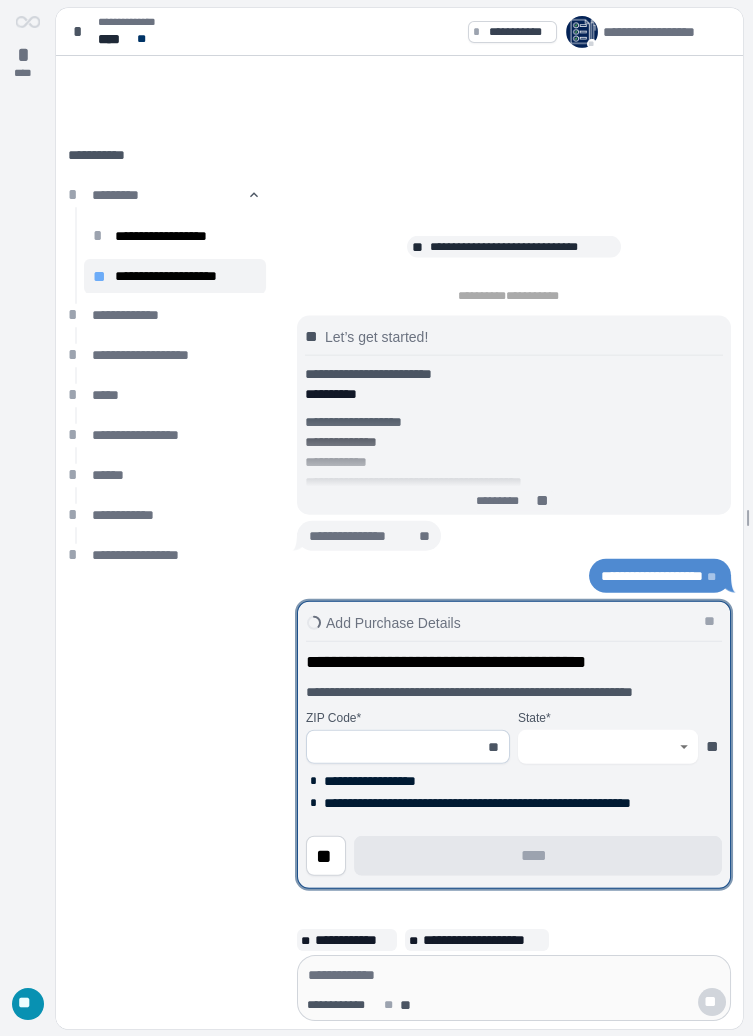 click at bounding box center [397, 747] 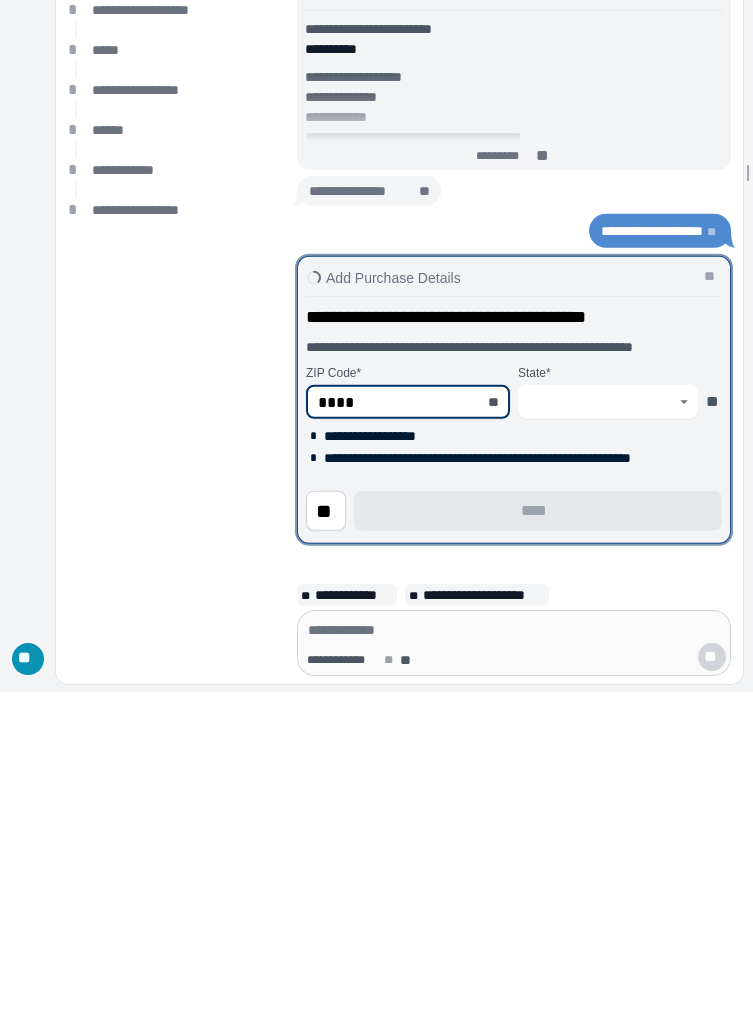 type on "*****" 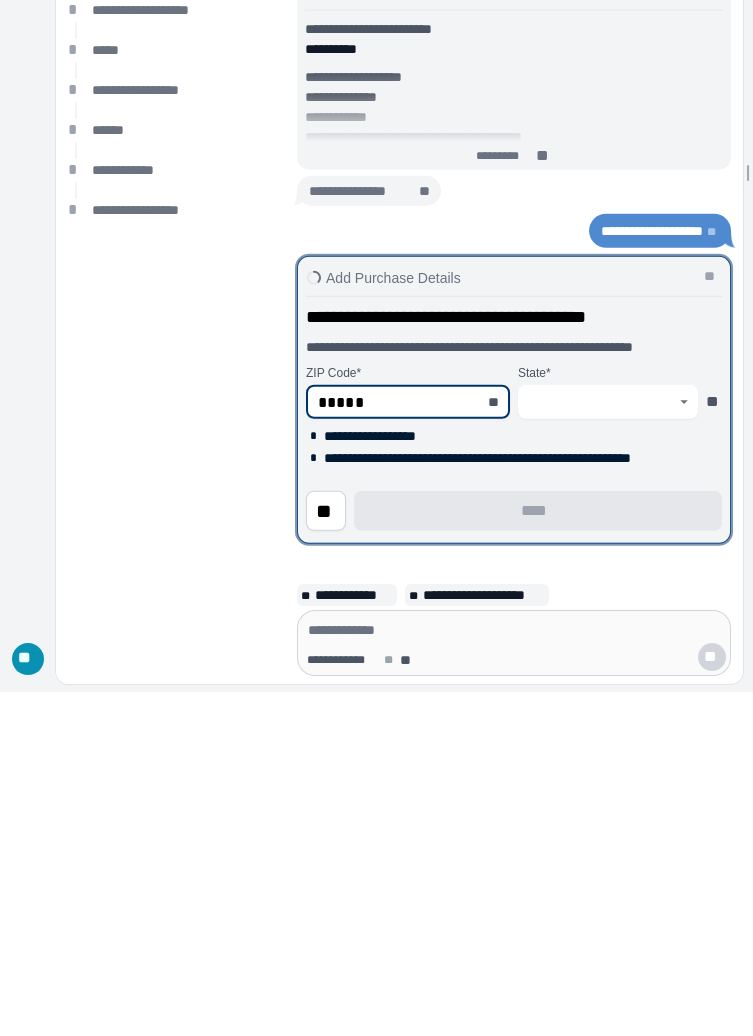 type on "**********" 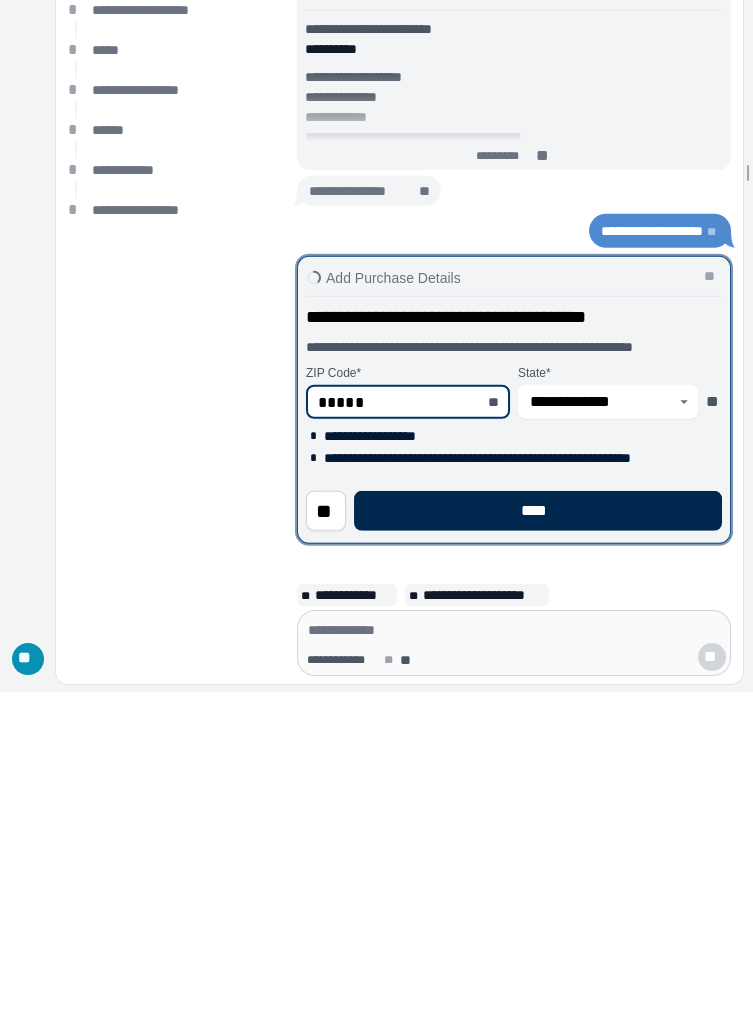 type on "*****" 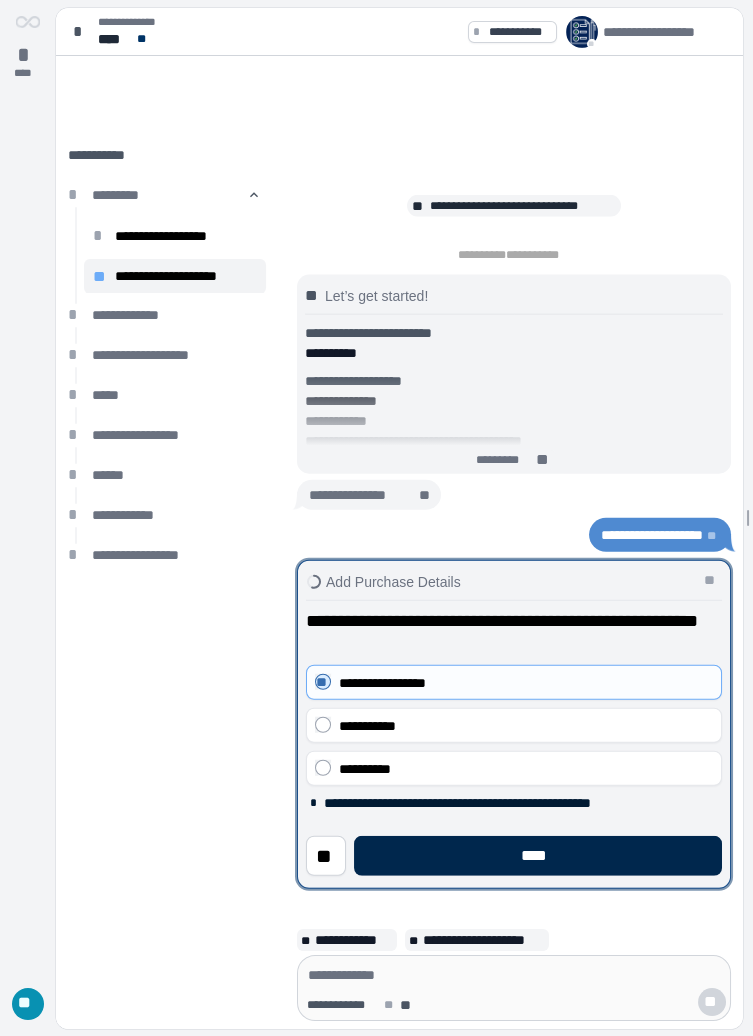 click on "****" at bounding box center (538, 856) 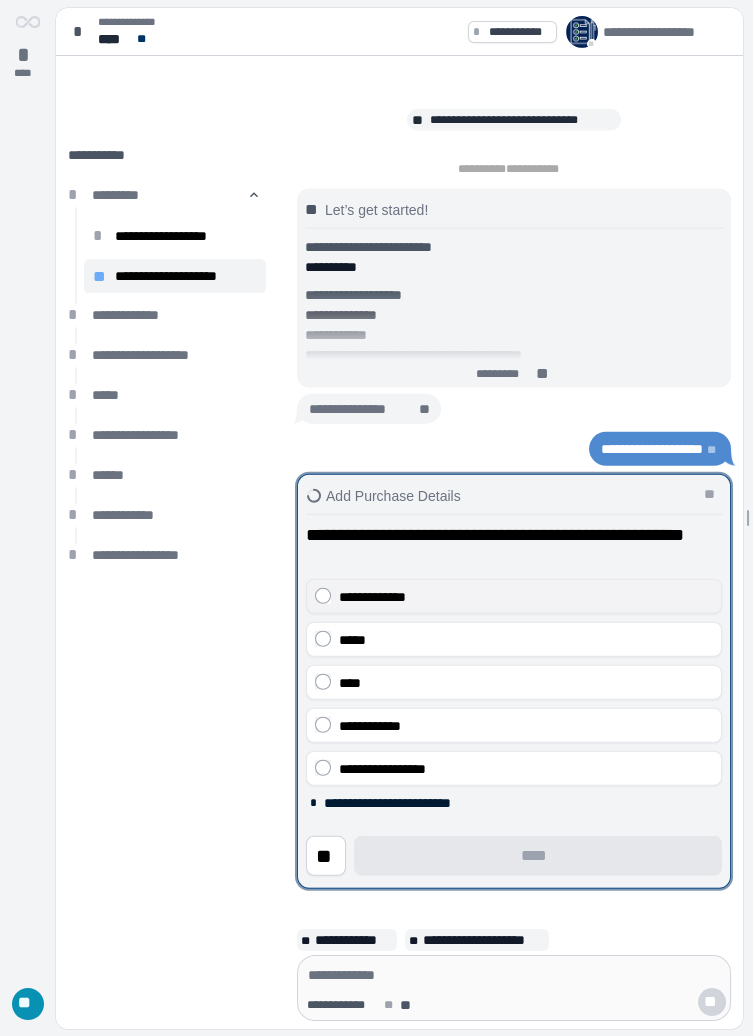 click on "**********" at bounding box center (372, 596) 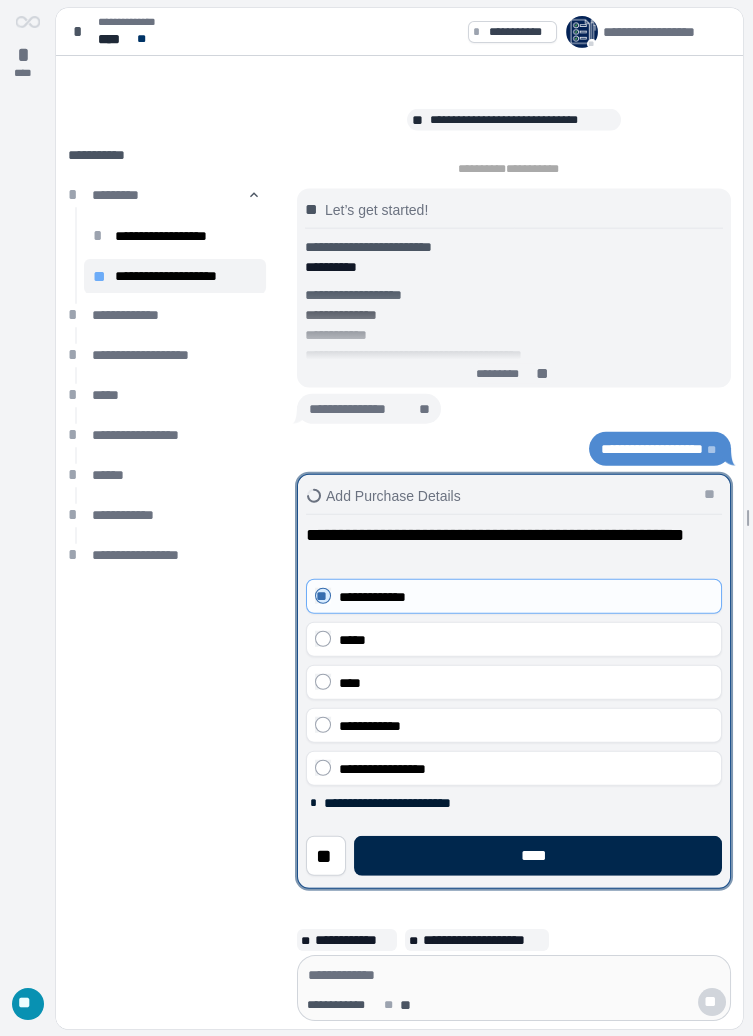 click on "****" at bounding box center (537, 856) 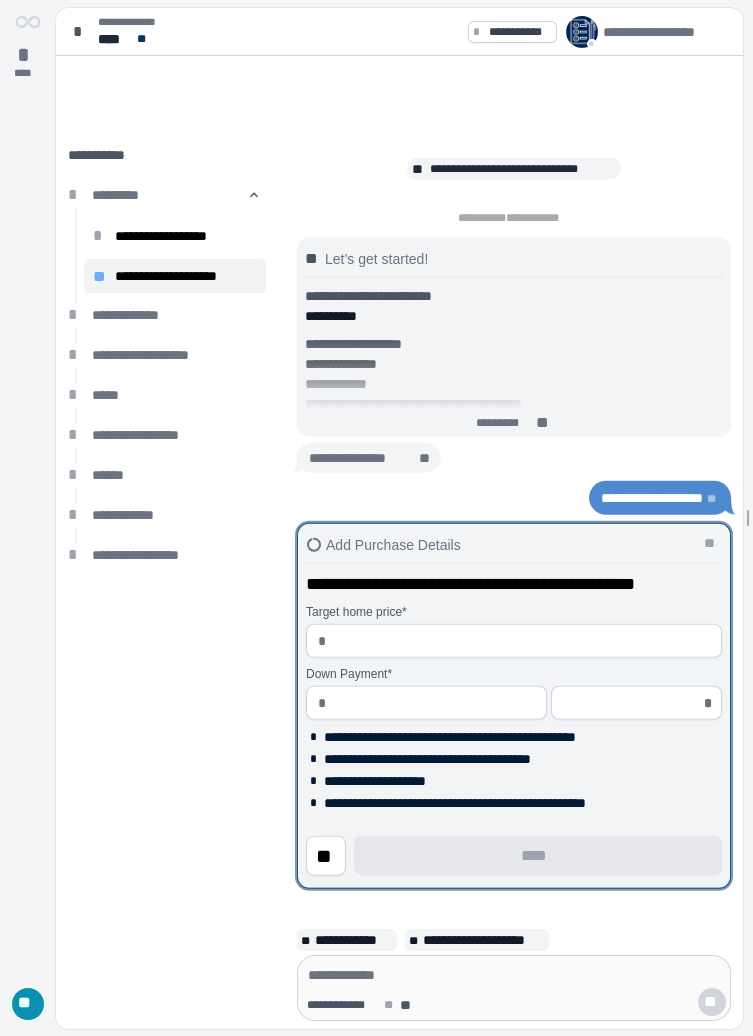 click at bounding box center [522, 641] 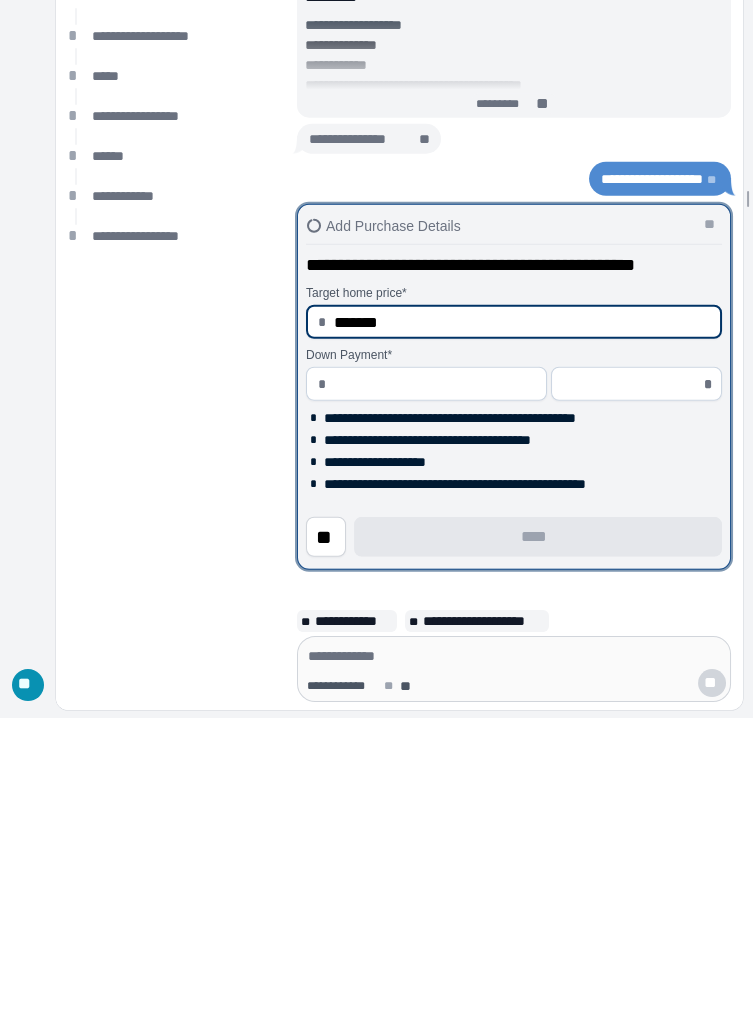 click at bounding box center [434, 703] 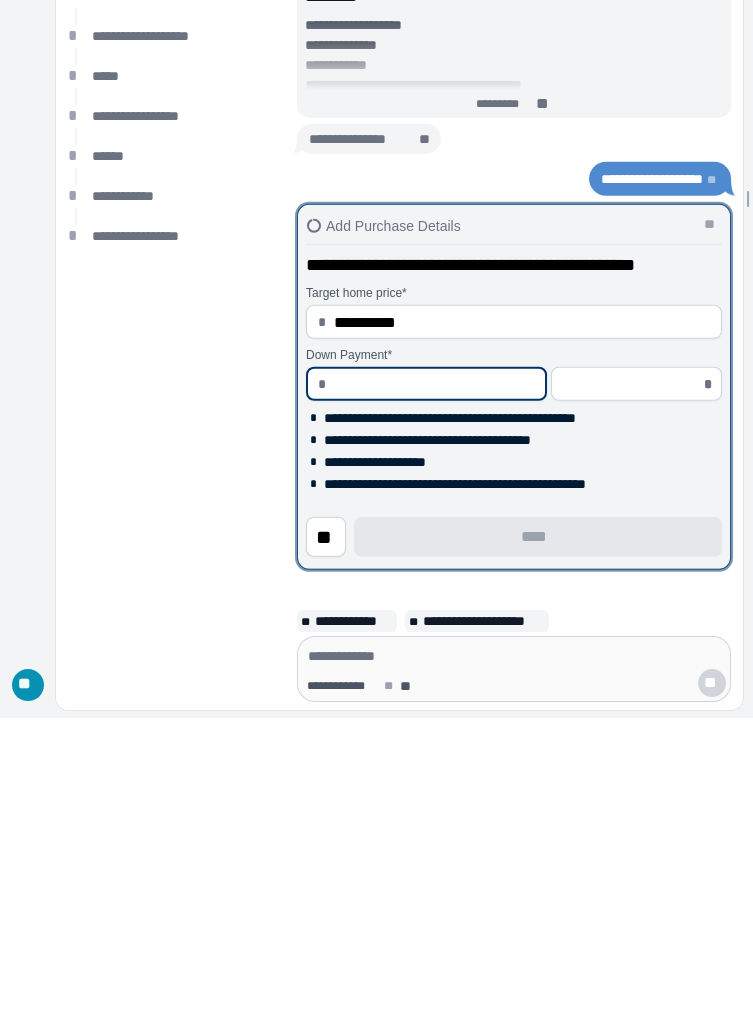 type on "*" 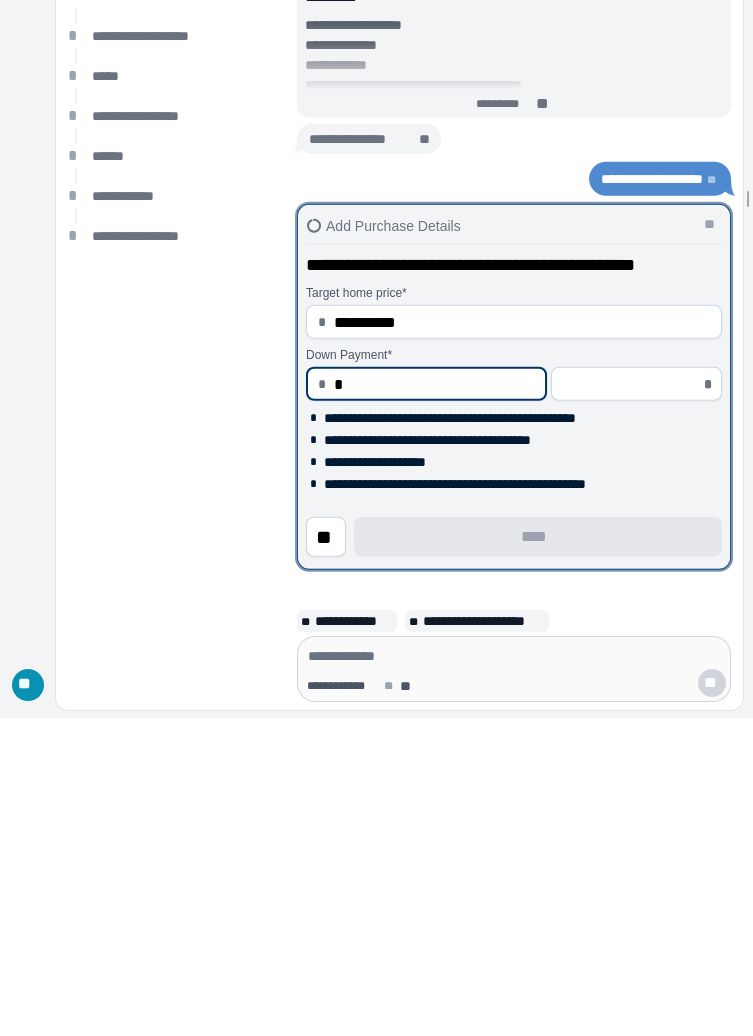 type on "*****" 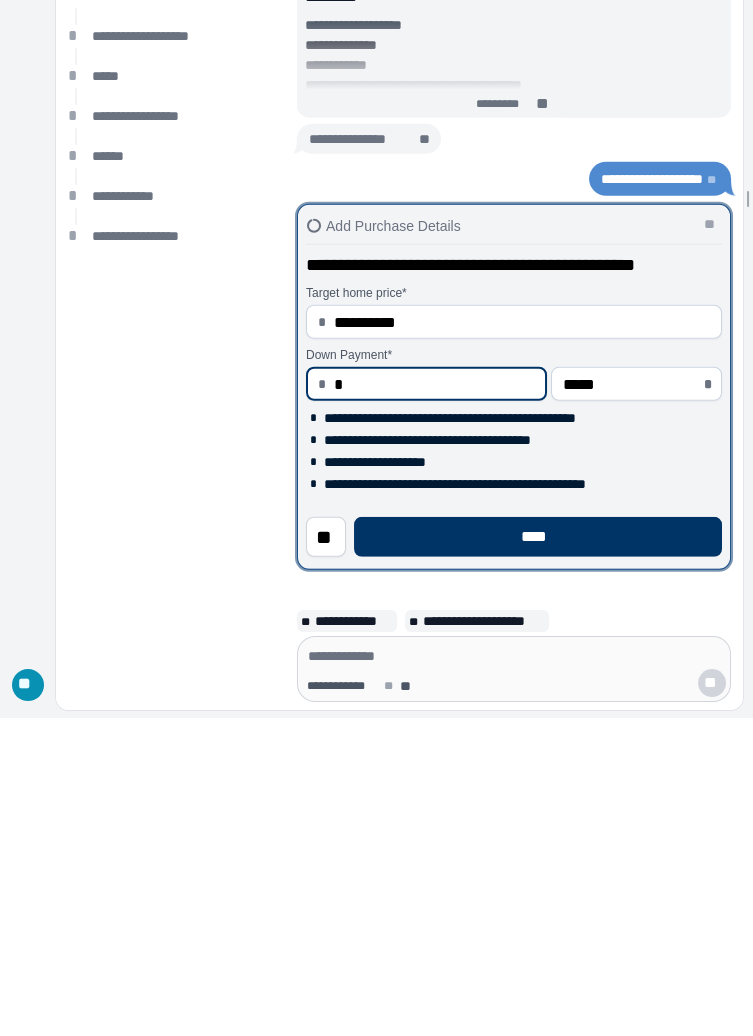 type on "**" 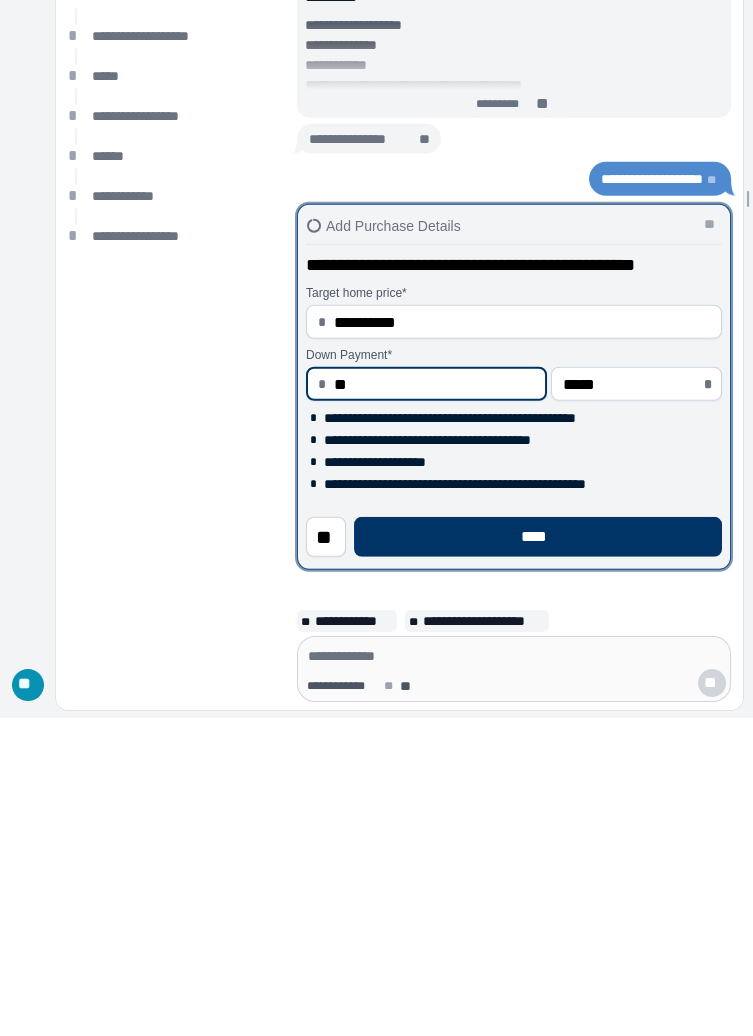 type on "*****" 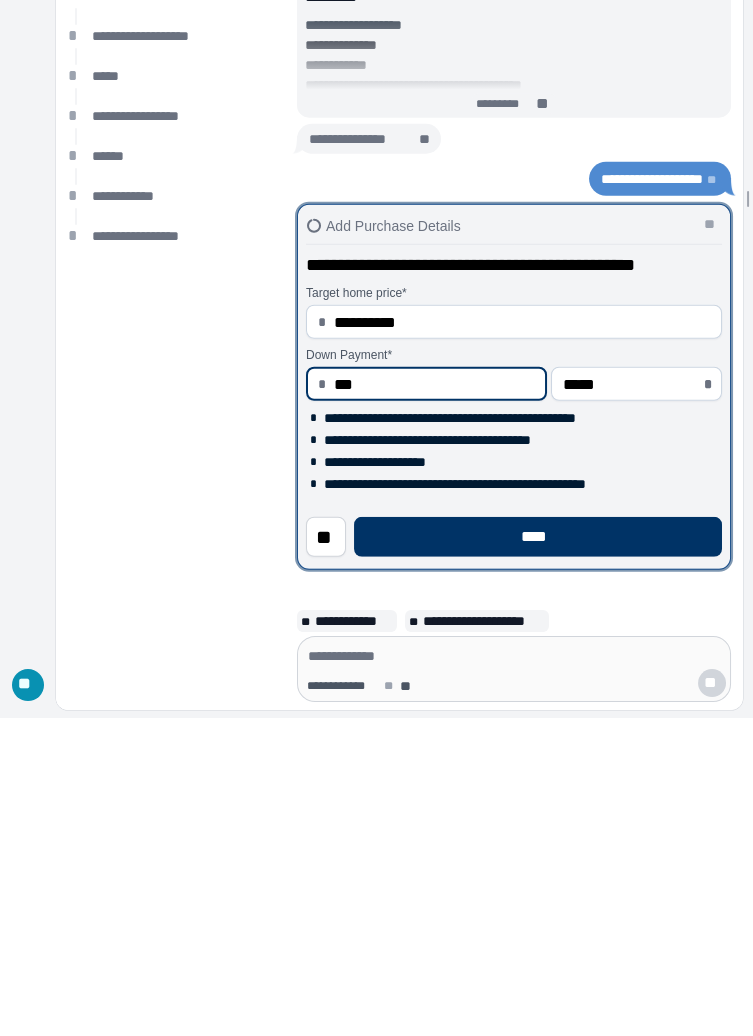 type on "*****" 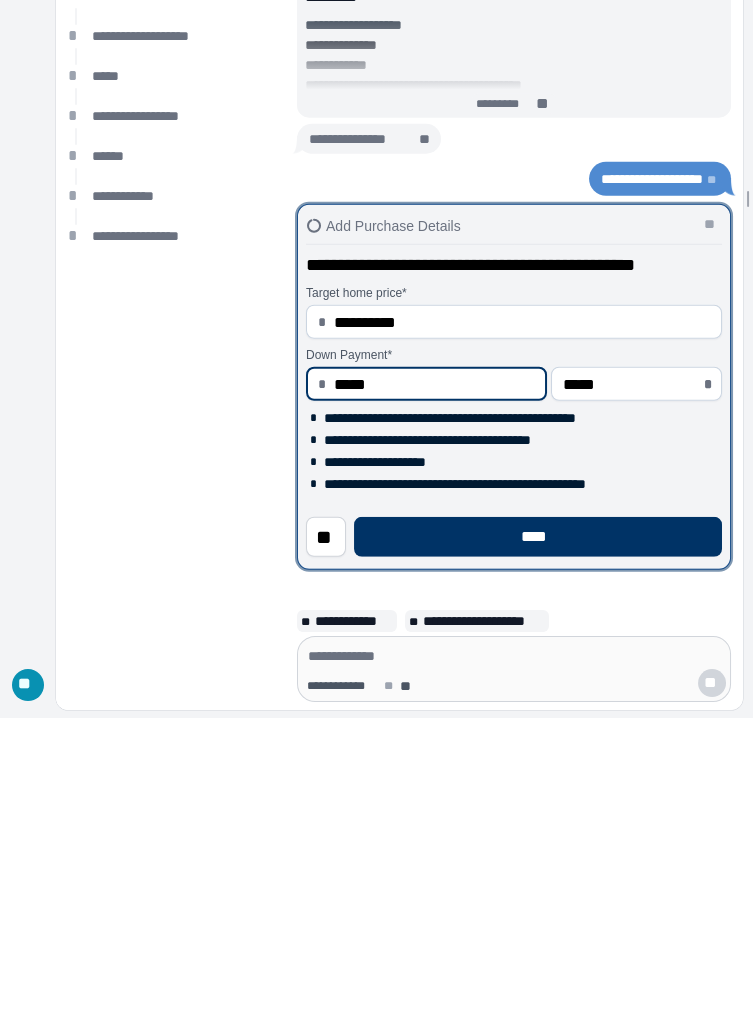 type on "*****" 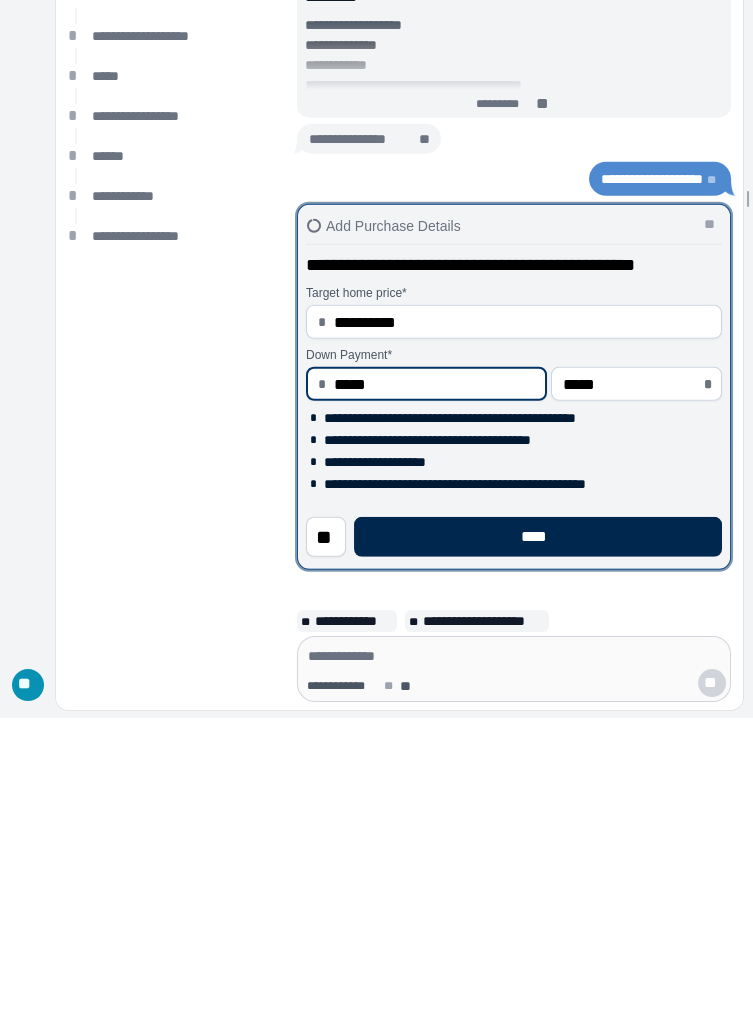 click on "****" at bounding box center [537, 856] 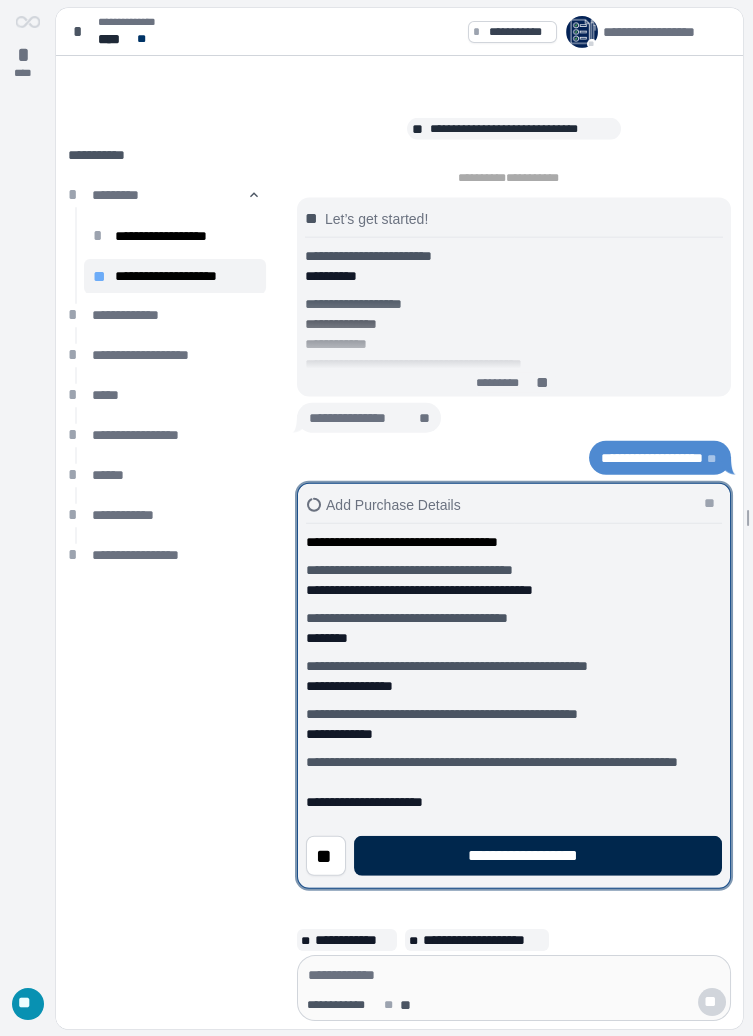 click on "**********" at bounding box center (538, 856) 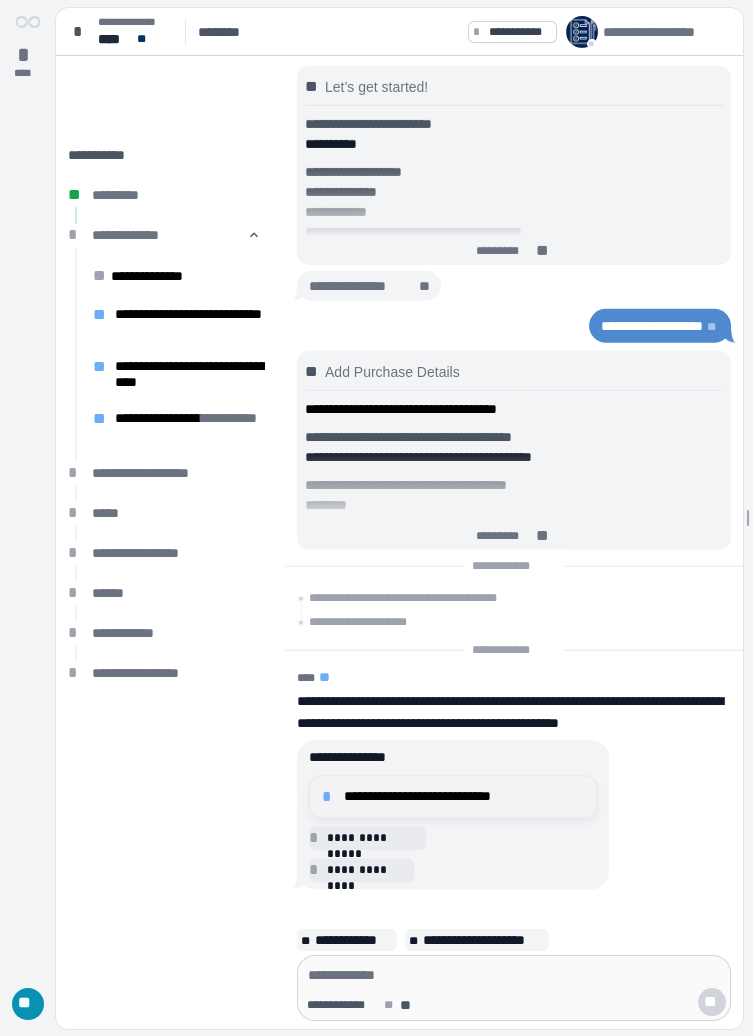 click on "**********" at bounding box center [464, 796] 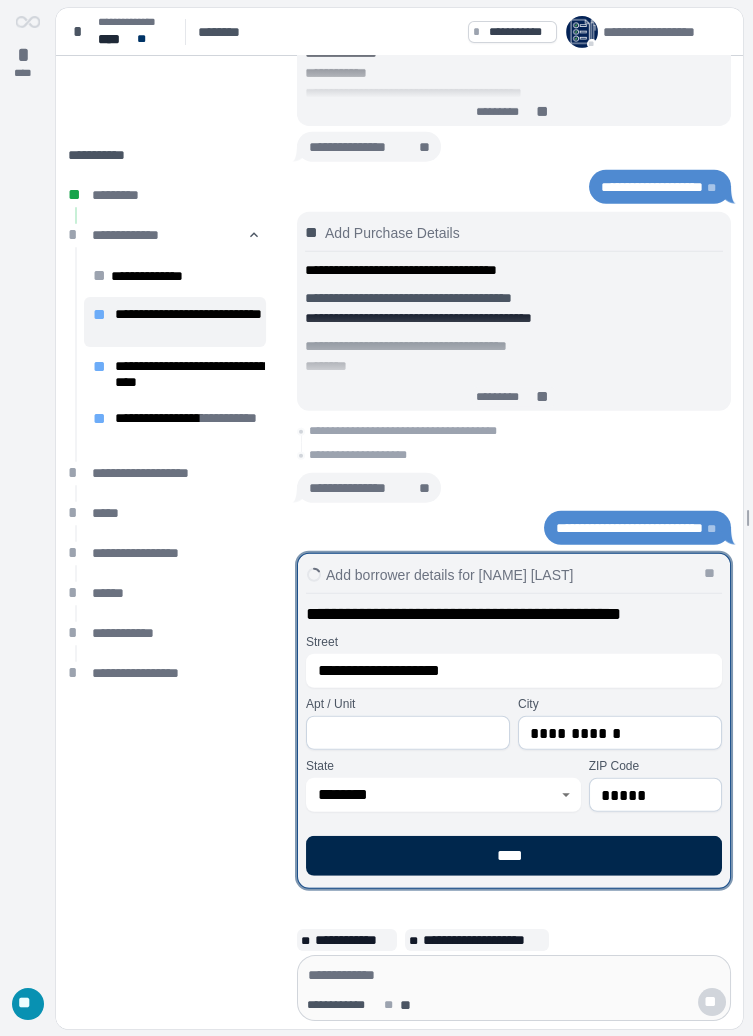 click on "****" at bounding box center [514, 856] 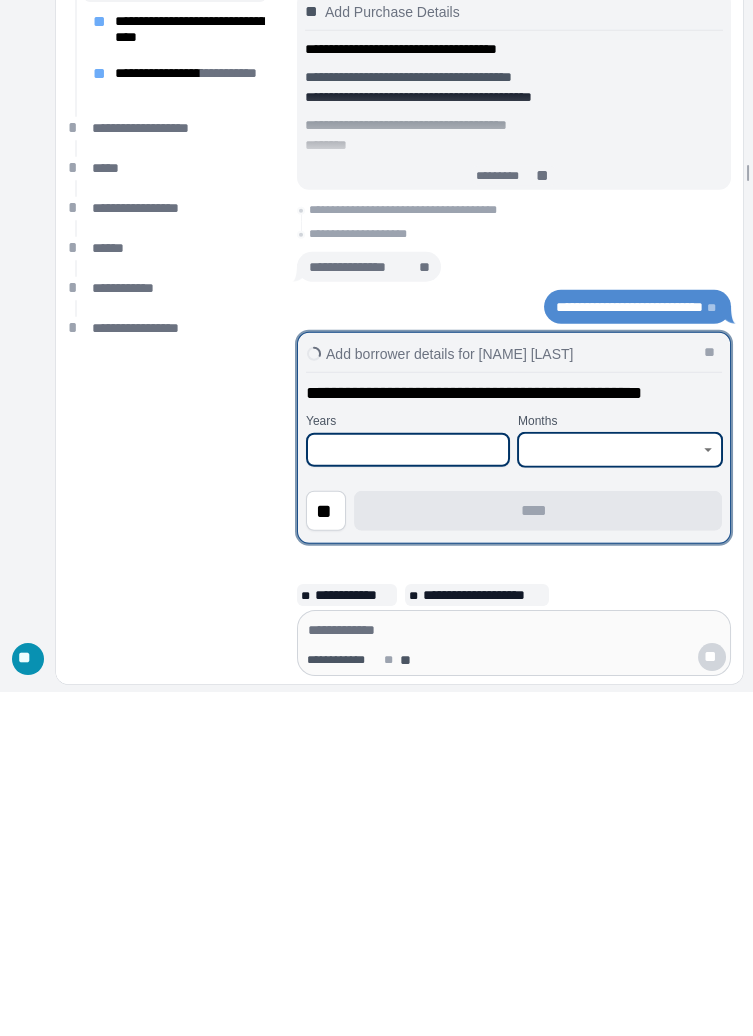 click at bounding box center [608, 795] 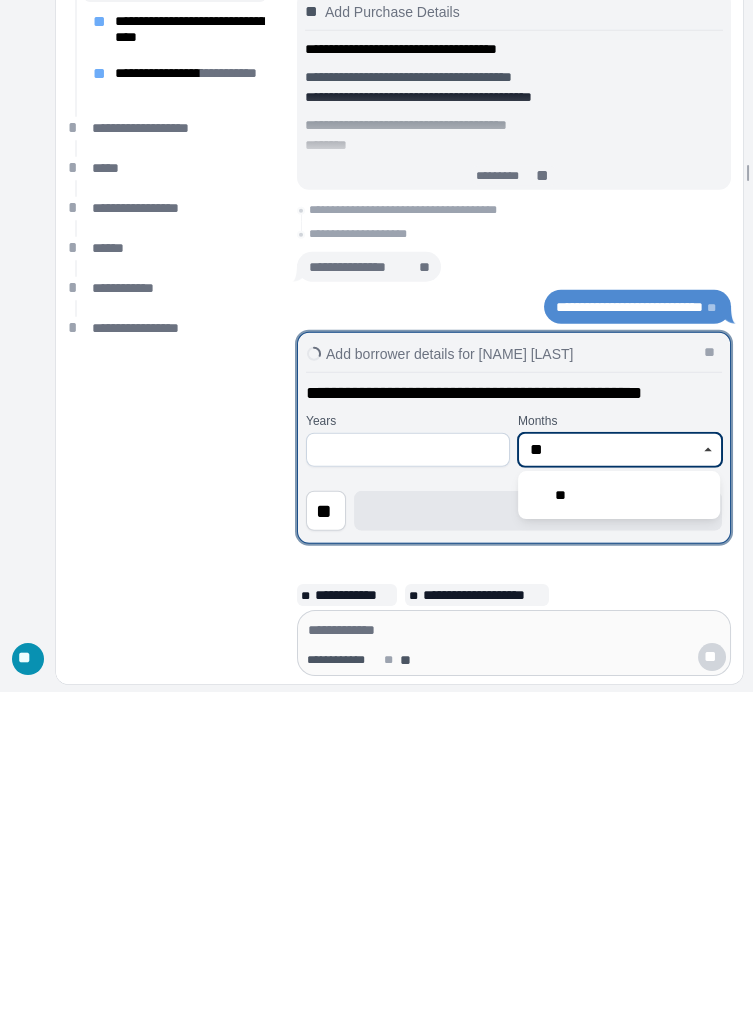 type on "**" 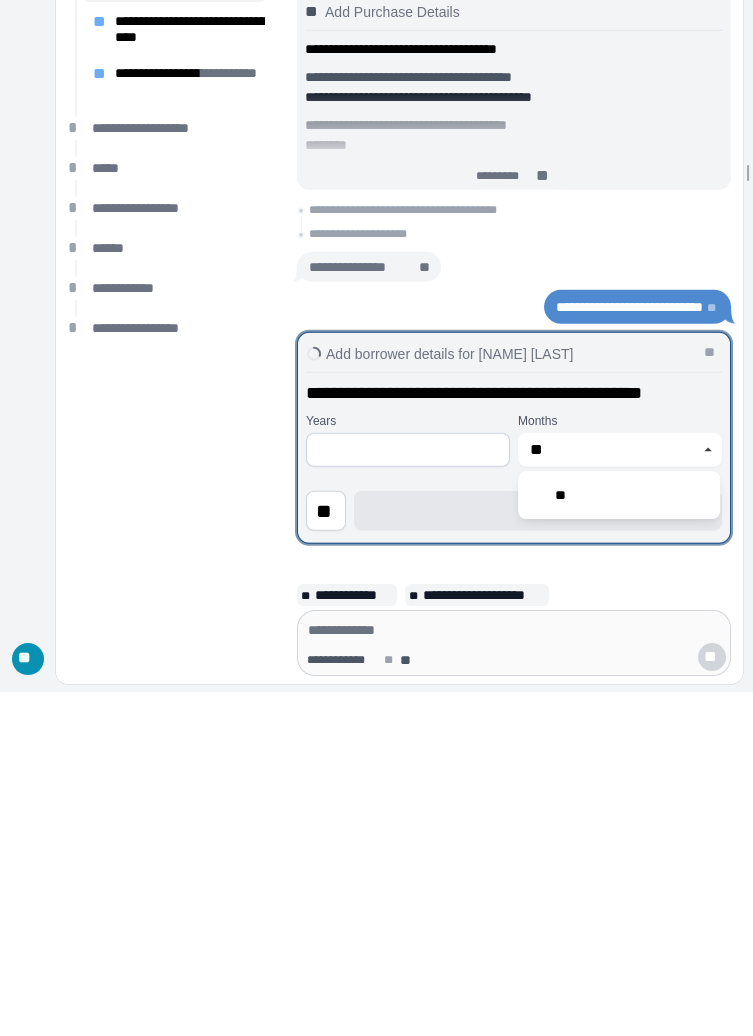 click on "**********" at bounding box center (170, 600) 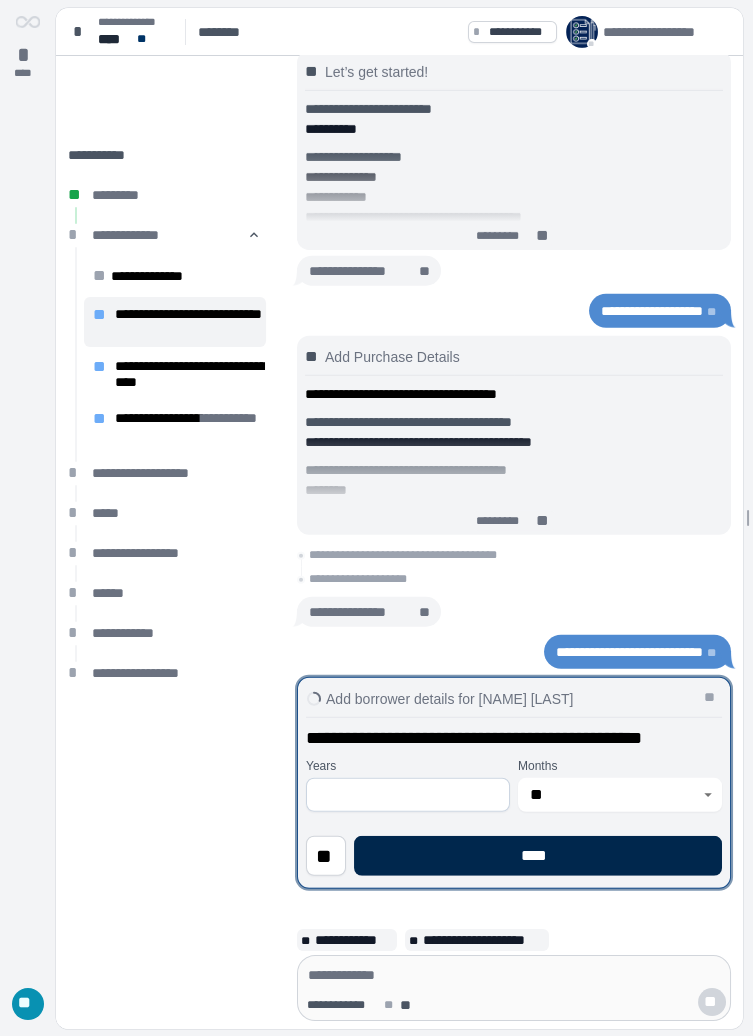 click on "****" at bounding box center [538, 856] 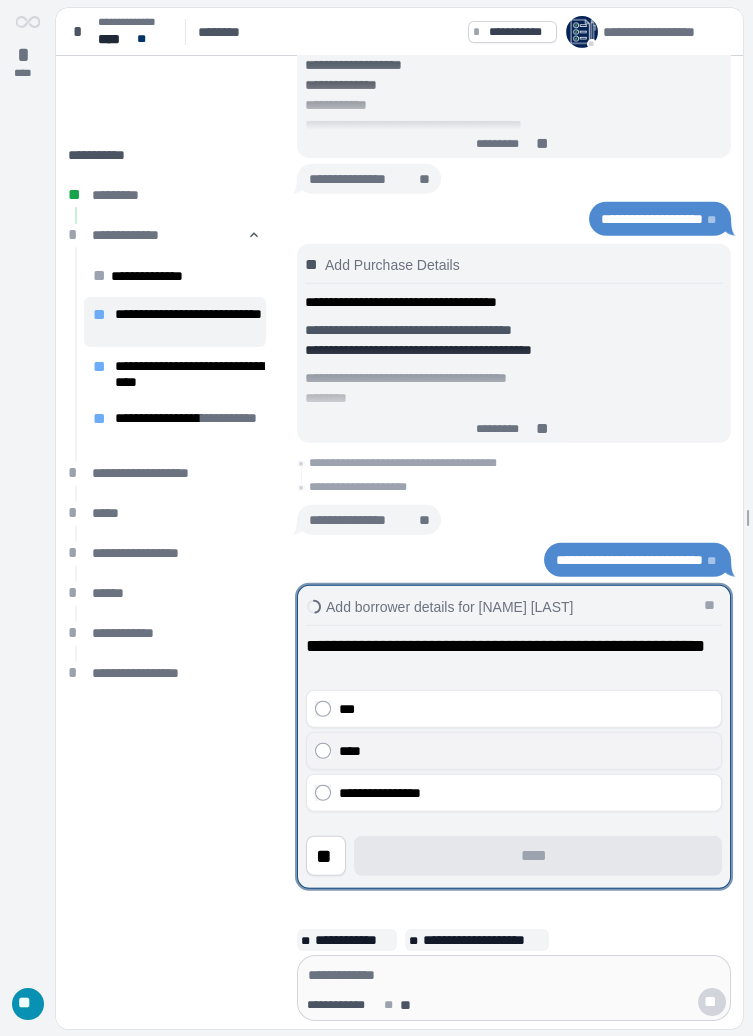 click on "****" at bounding box center [514, 751] 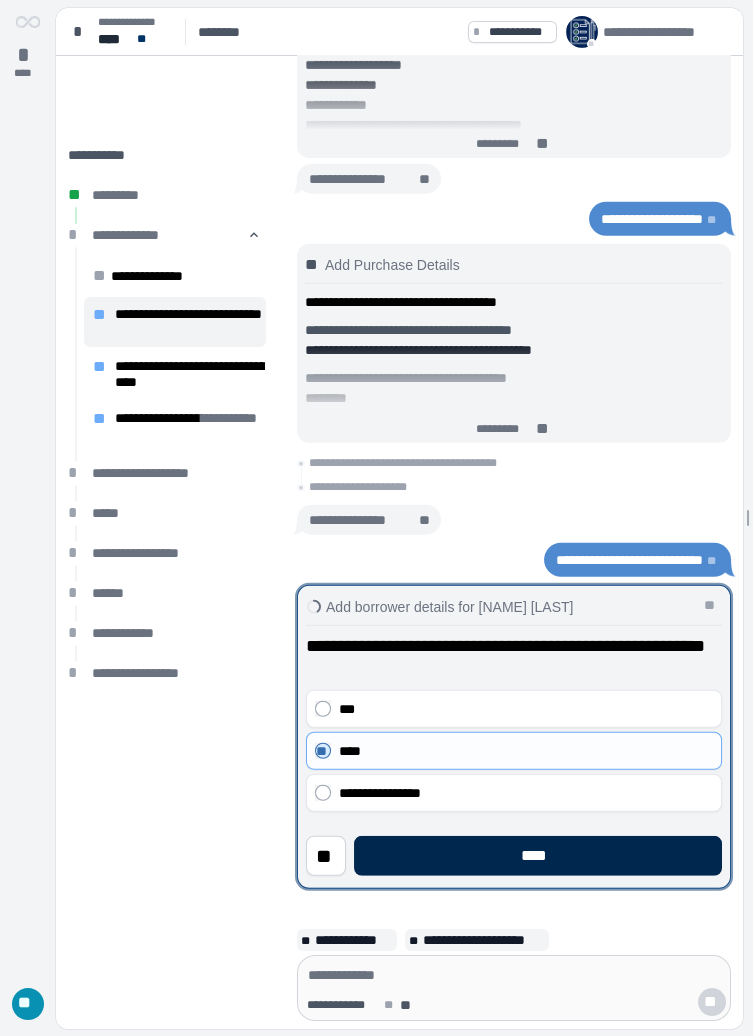click on "****" at bounding box center [538, 856] 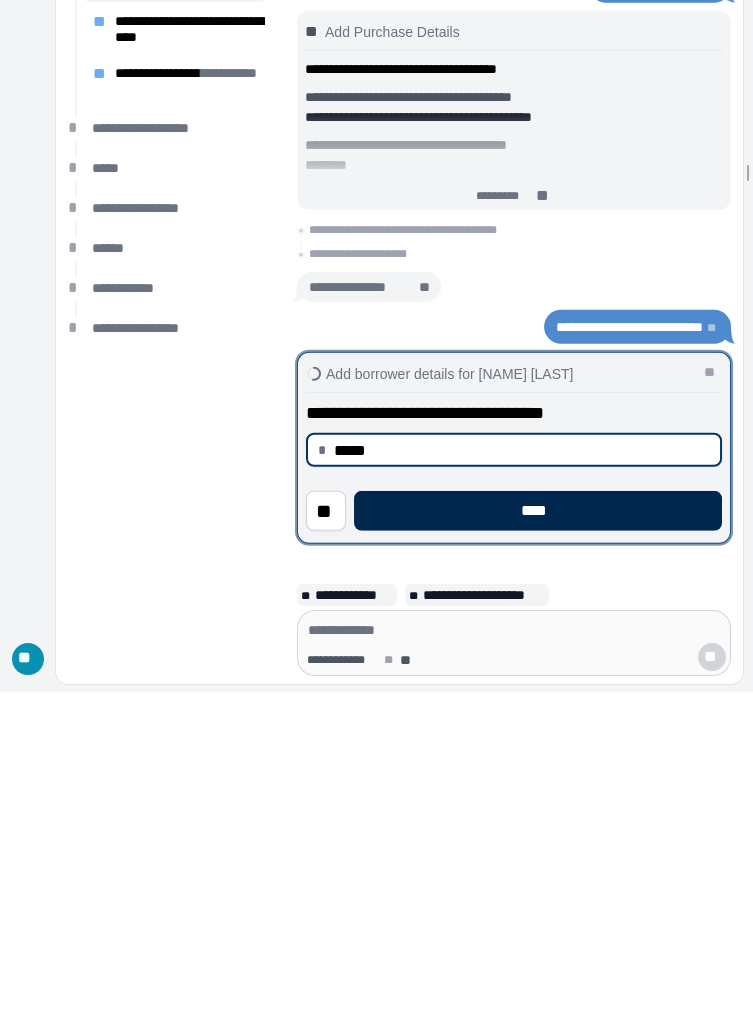 click on "****" at bounding box center [538, 856] 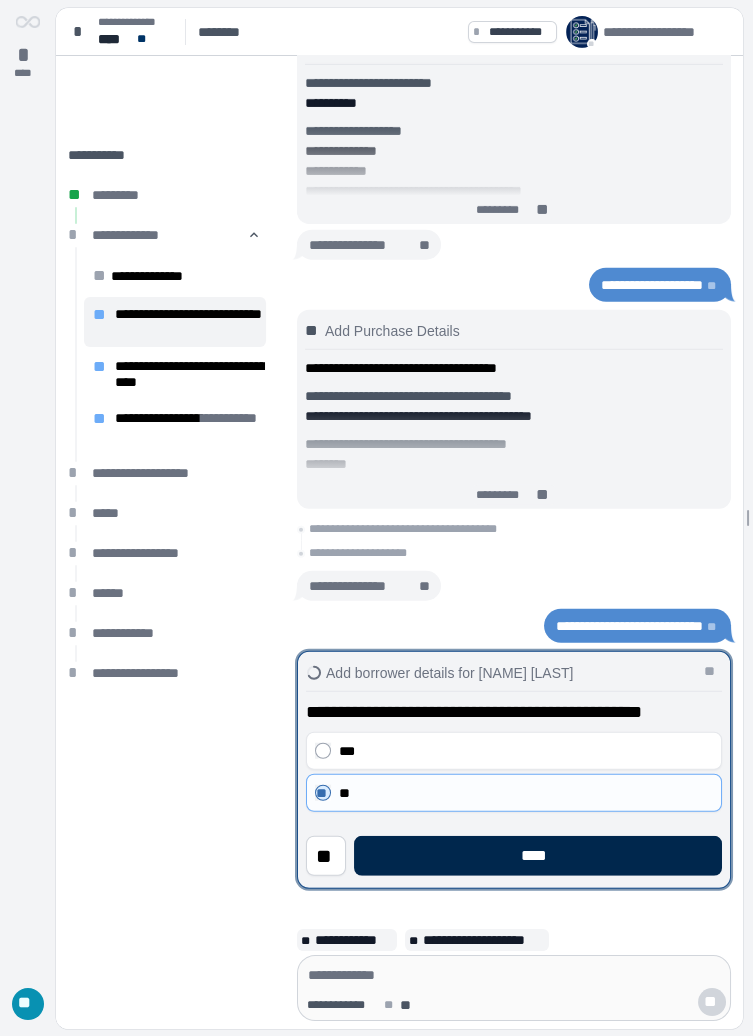 click on "****" at bounding box center [538, 856] 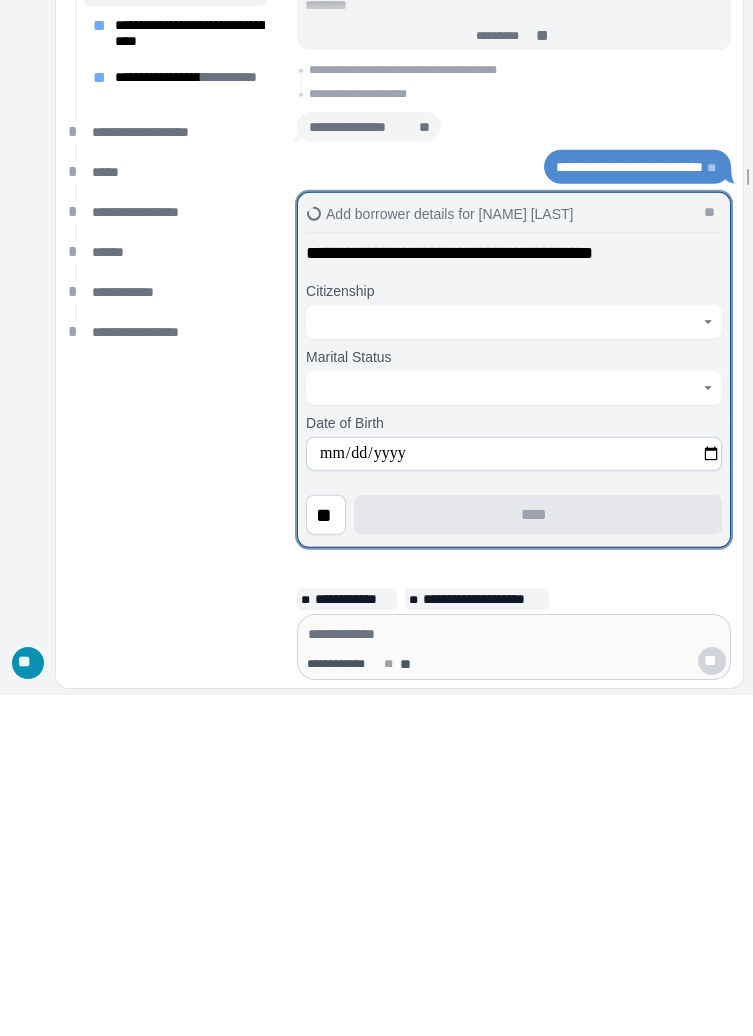 click at bounding box center [502, 663] 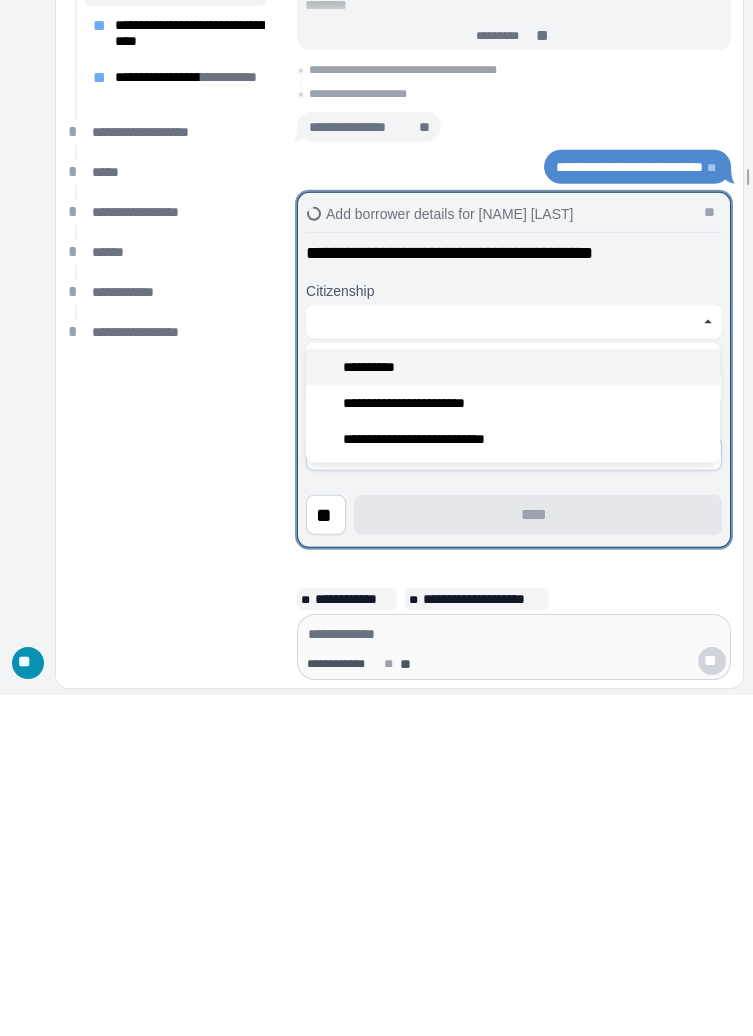 click on "**********" at bounding box center (374, 708) 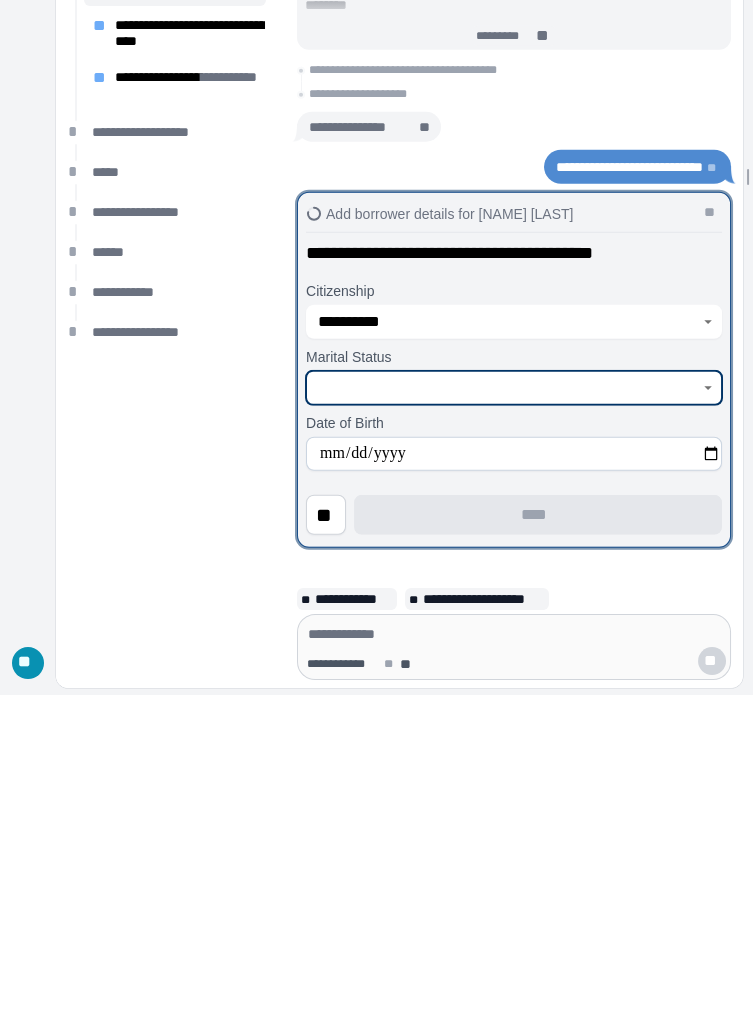 click at bounding box center (502, 729) 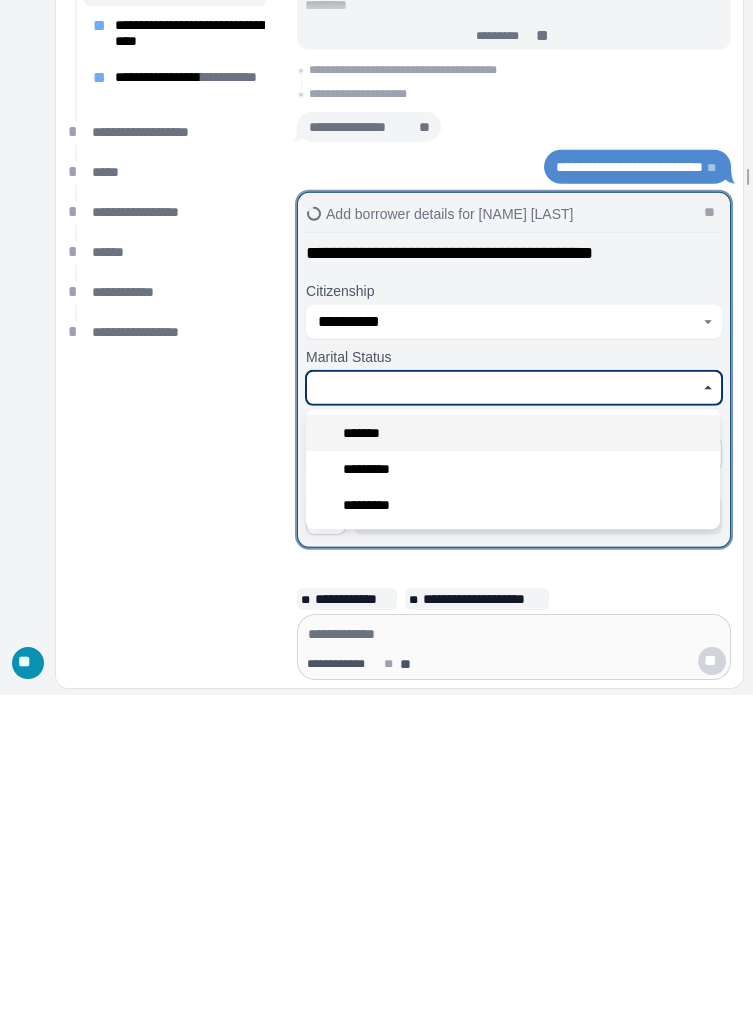 click on "*******" at bounding box center [367, 774] 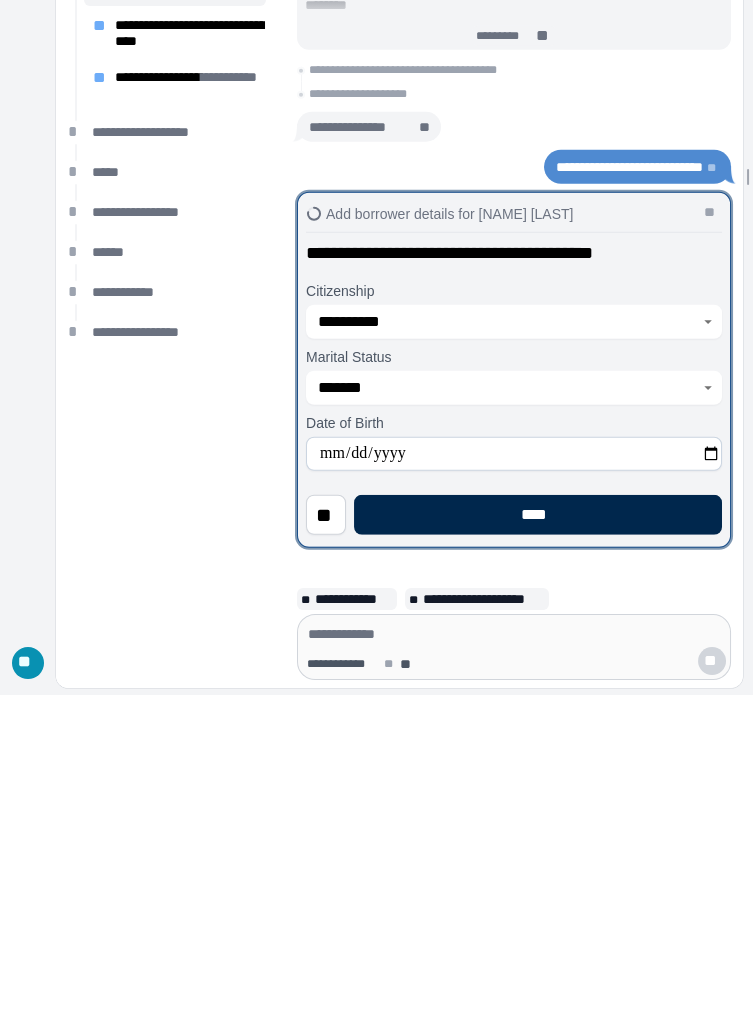 click on "****" at bounding box center [538, 856] 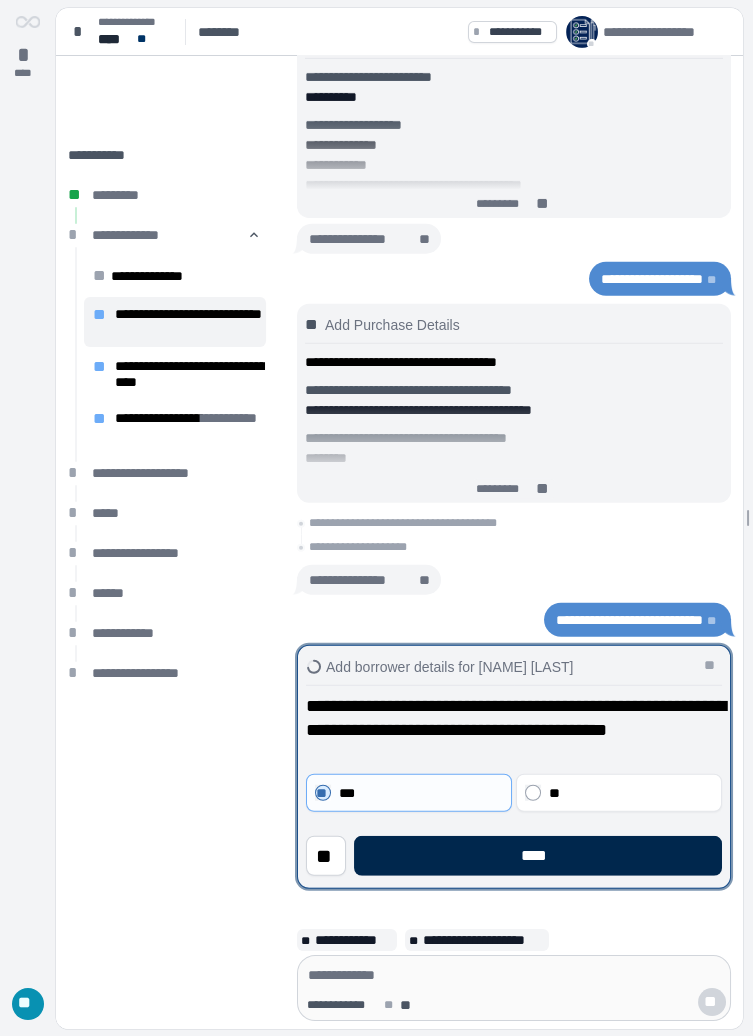 click on "****" at bounding box center [538, 856] 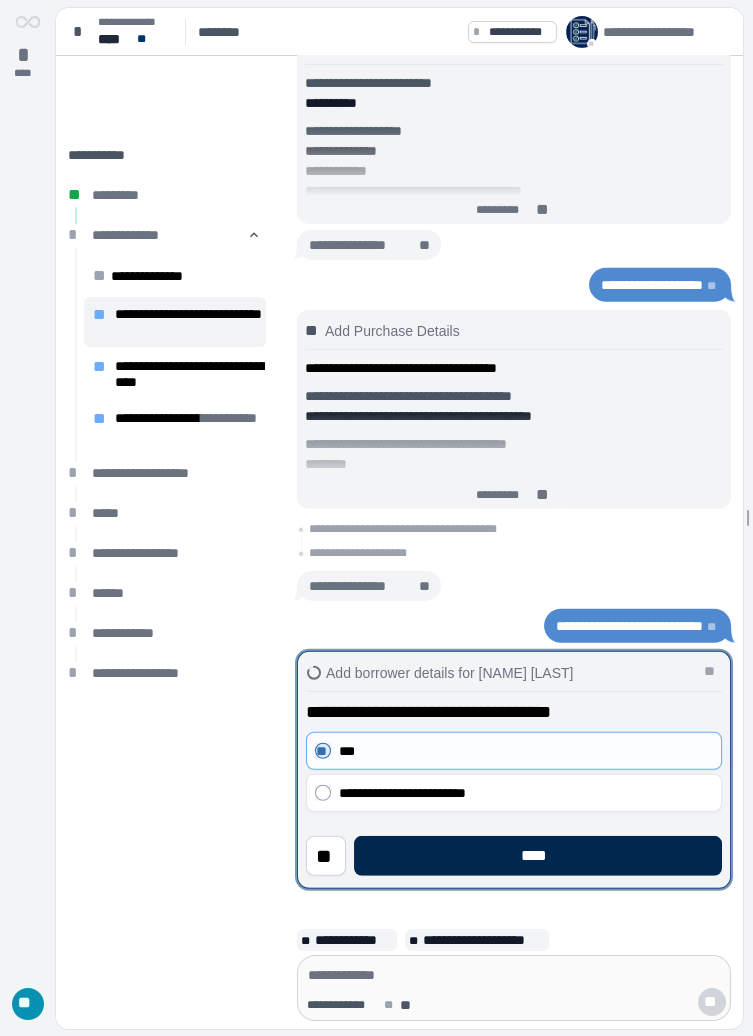click on "****" at bounding box center (538, 856) 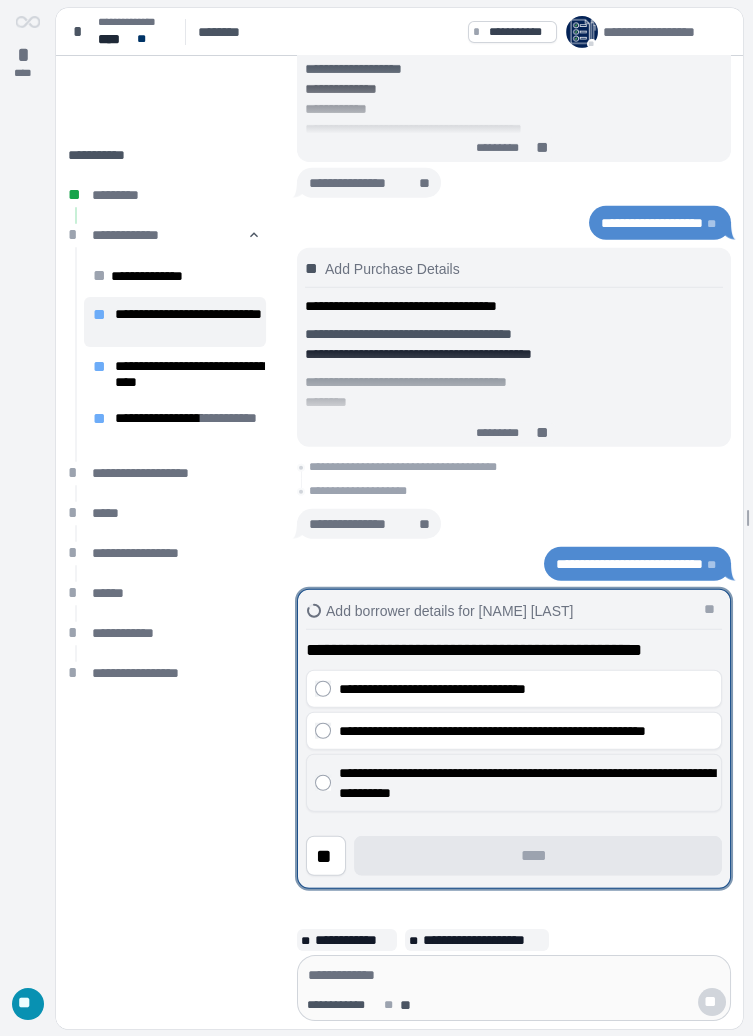 scroll, scrollTop: 0, scrollLeft: 0, axis: both 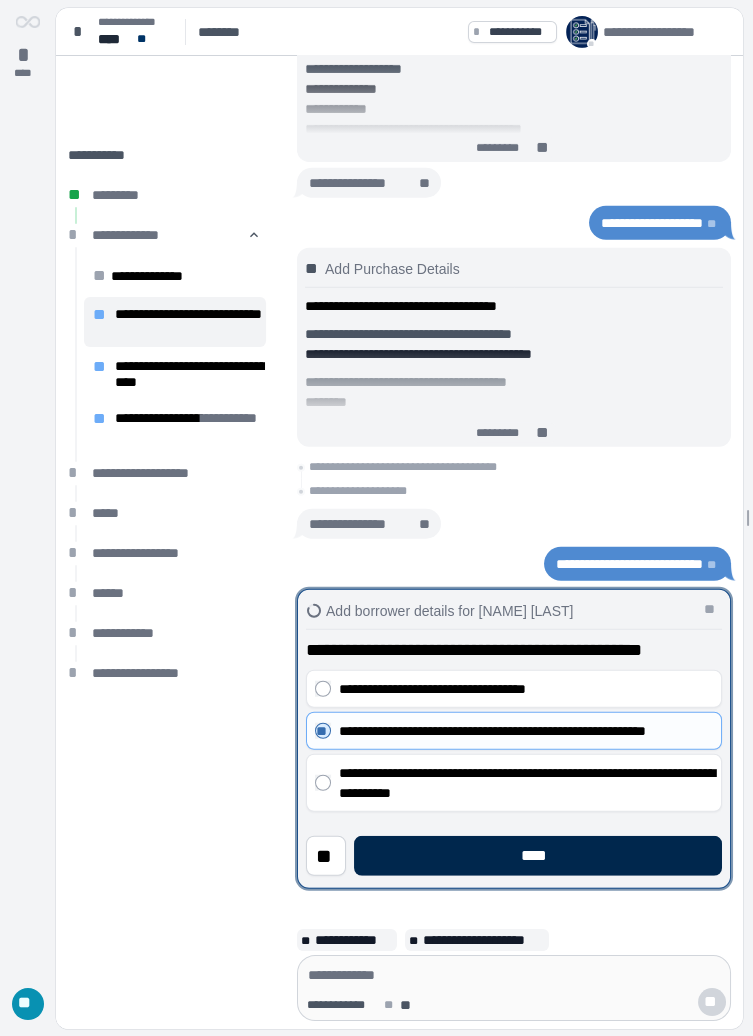 click on "****" at bounding box center (538, 856) 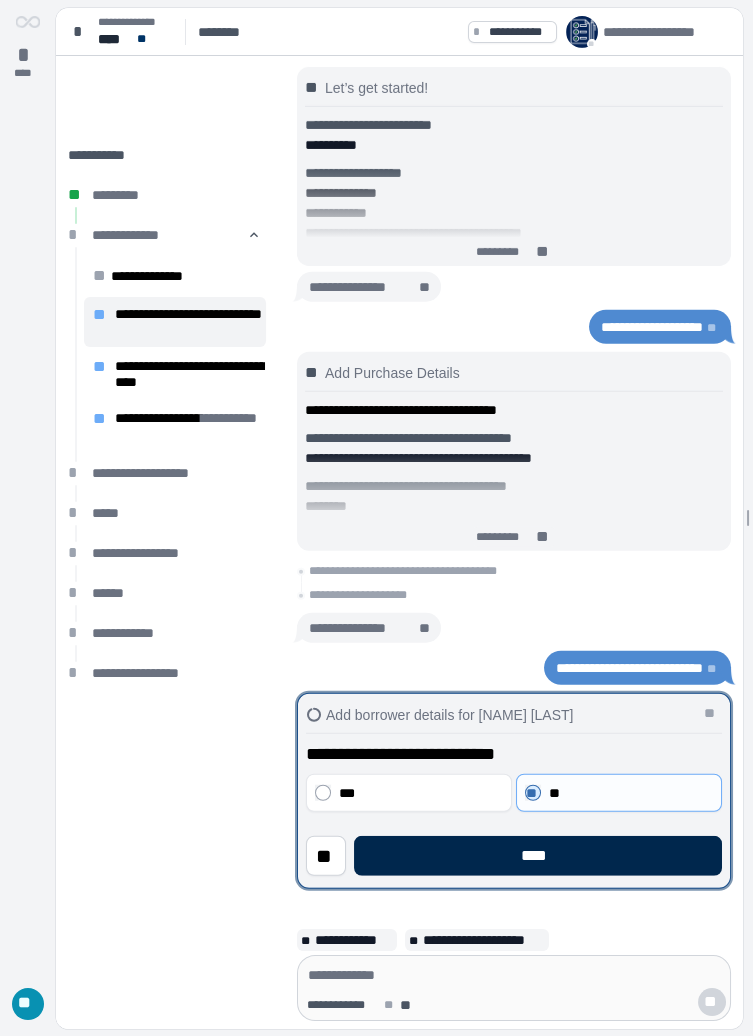 click on "****" at bounding box center (538, 856) 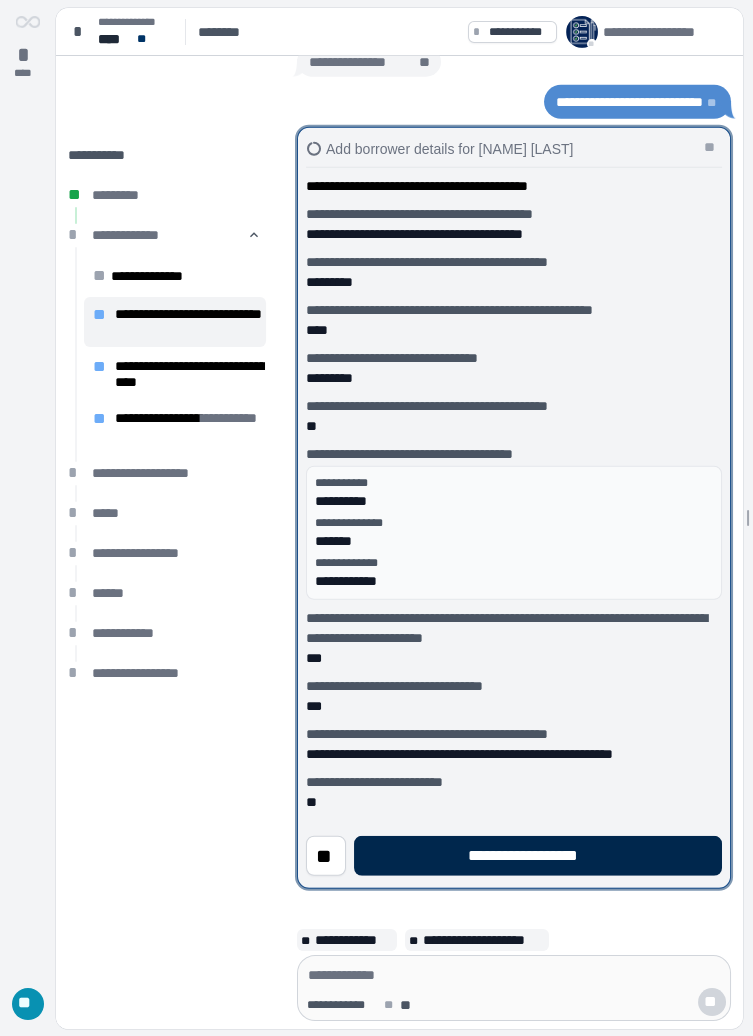 click on "**********" at bounding box center [538, 856] 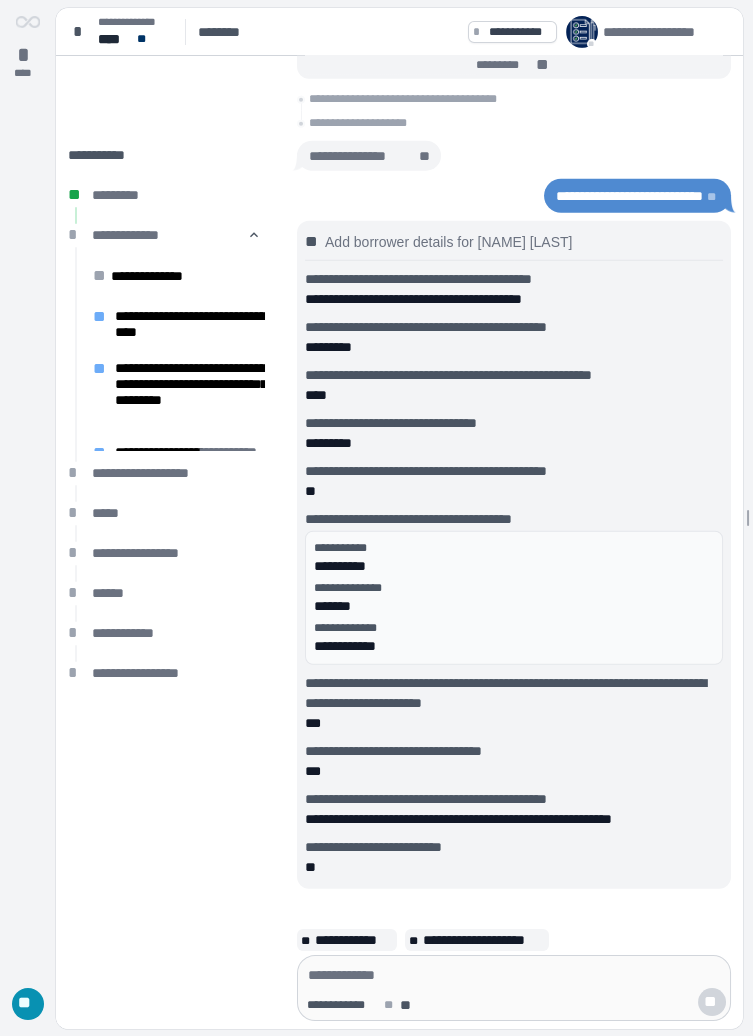scroll, scrollTop: 0, scrollLeft: 0, axis: both 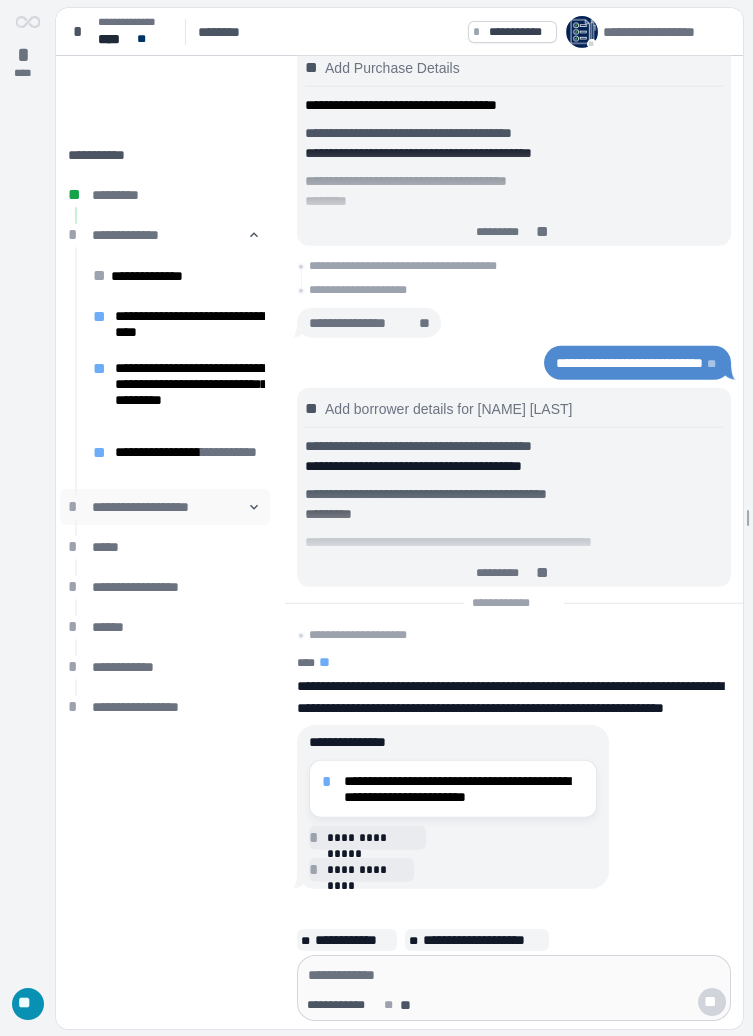 click on "**********" at bounding box center (165, 507) 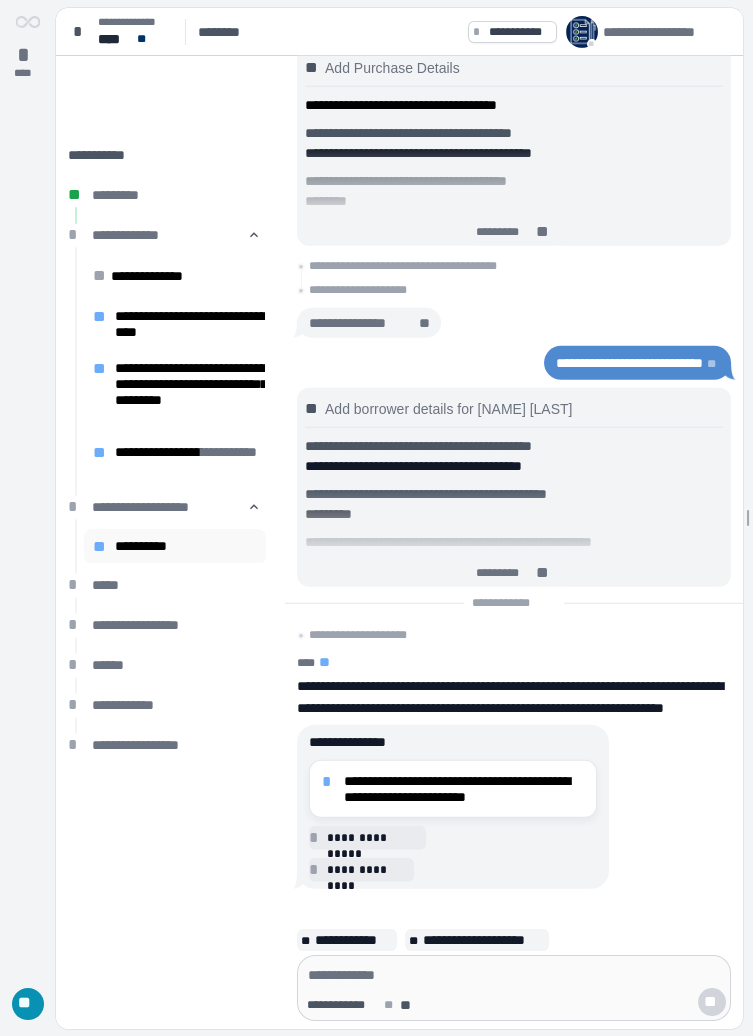 click on "**" at bounding box center (101, 547) 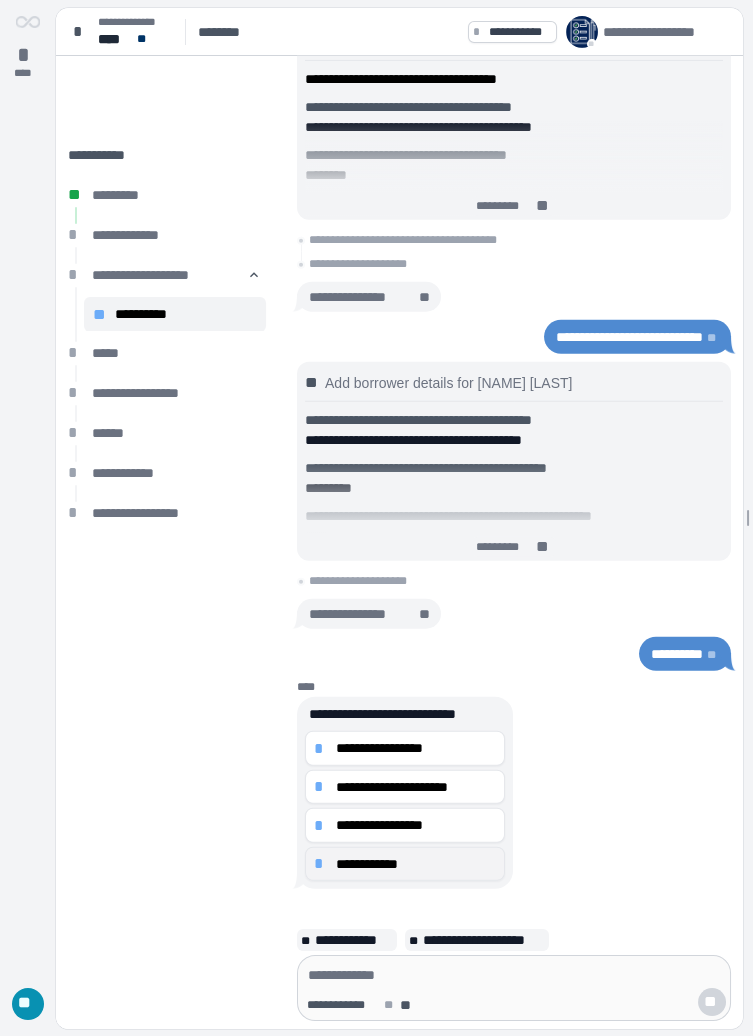 click on "**********" at bounding box center [405, 863] 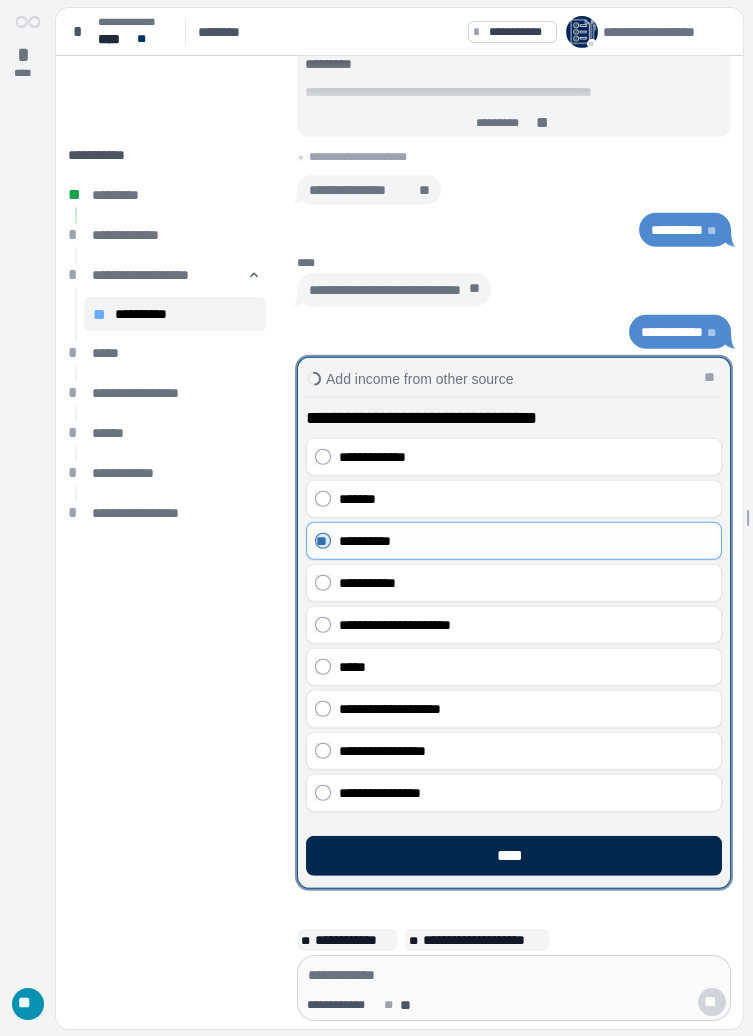 click on "****" at bounding box center [514, 856] 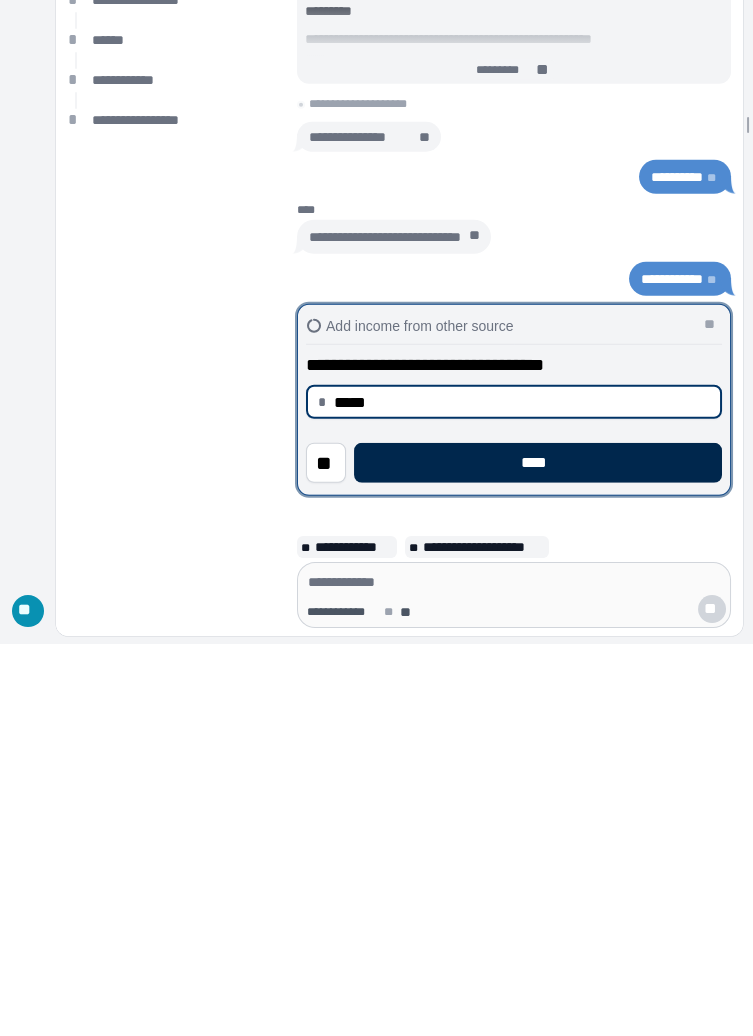 click on "****" at bounding box center (538, 856) 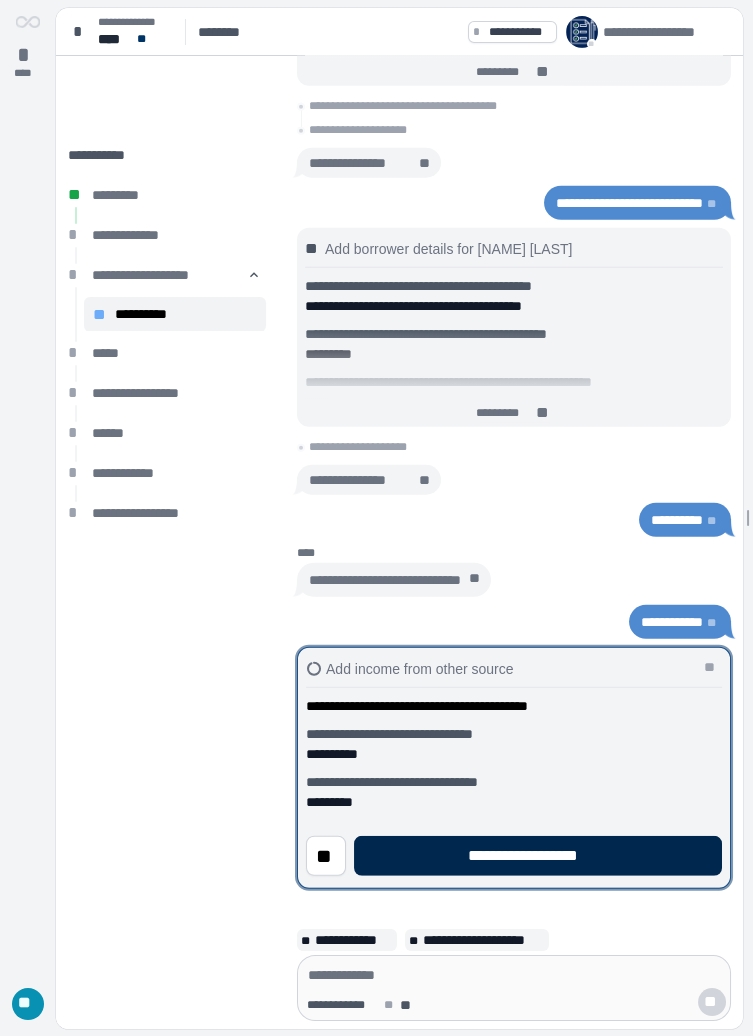 click on "**********" at bounding box center [538, 856] 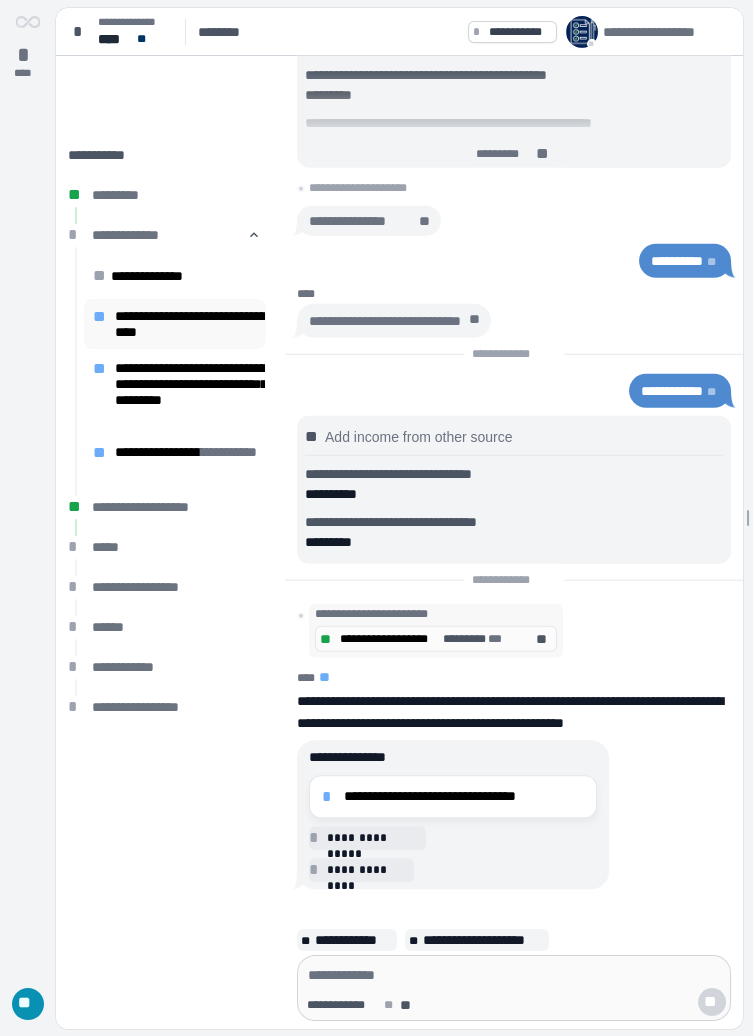 click on "**********" at bounding box center [191, 324] 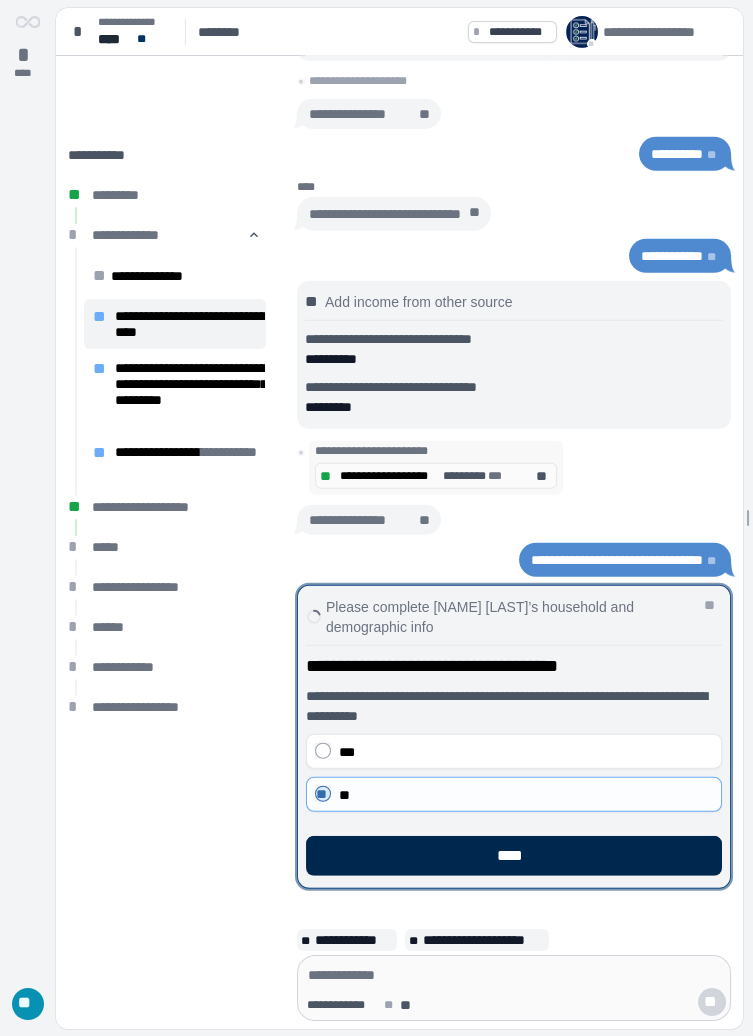 click on "****" at bounding box center [514, 856] 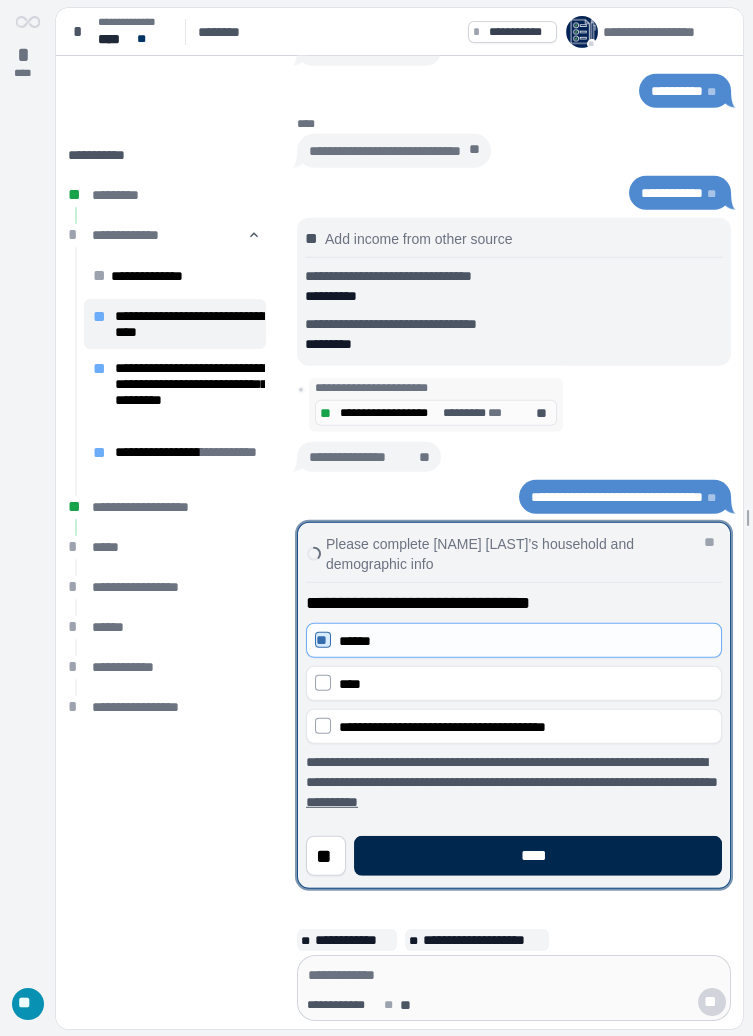 click on "****" at bounding box center (538, 856) 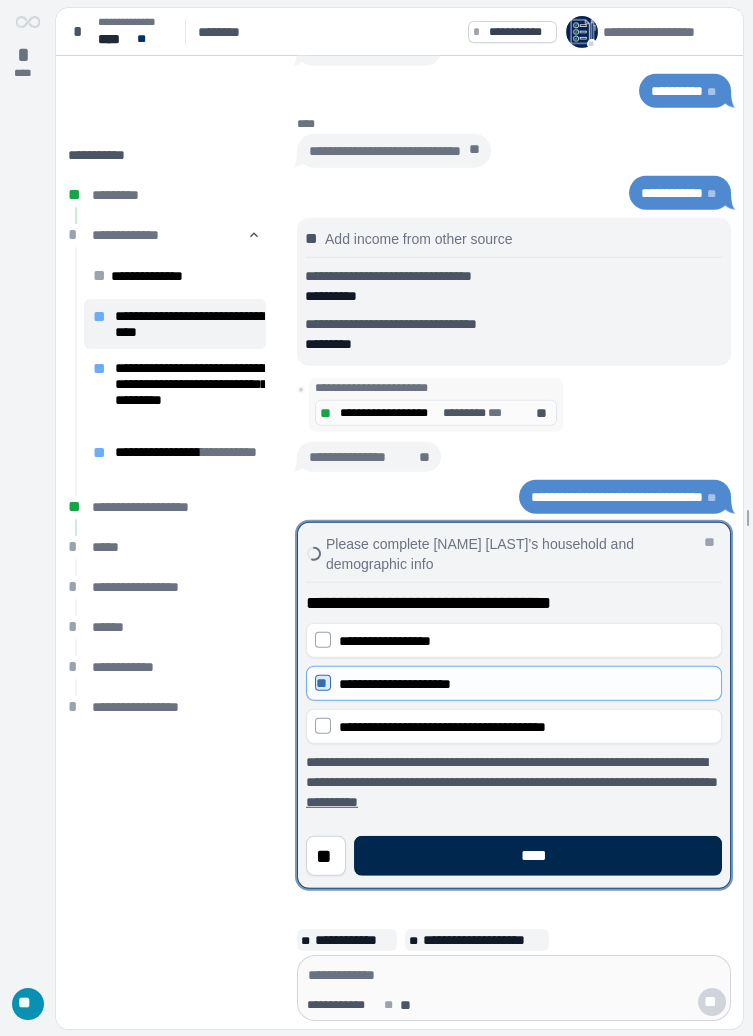 click on "****" at bounding box center [538, 856] 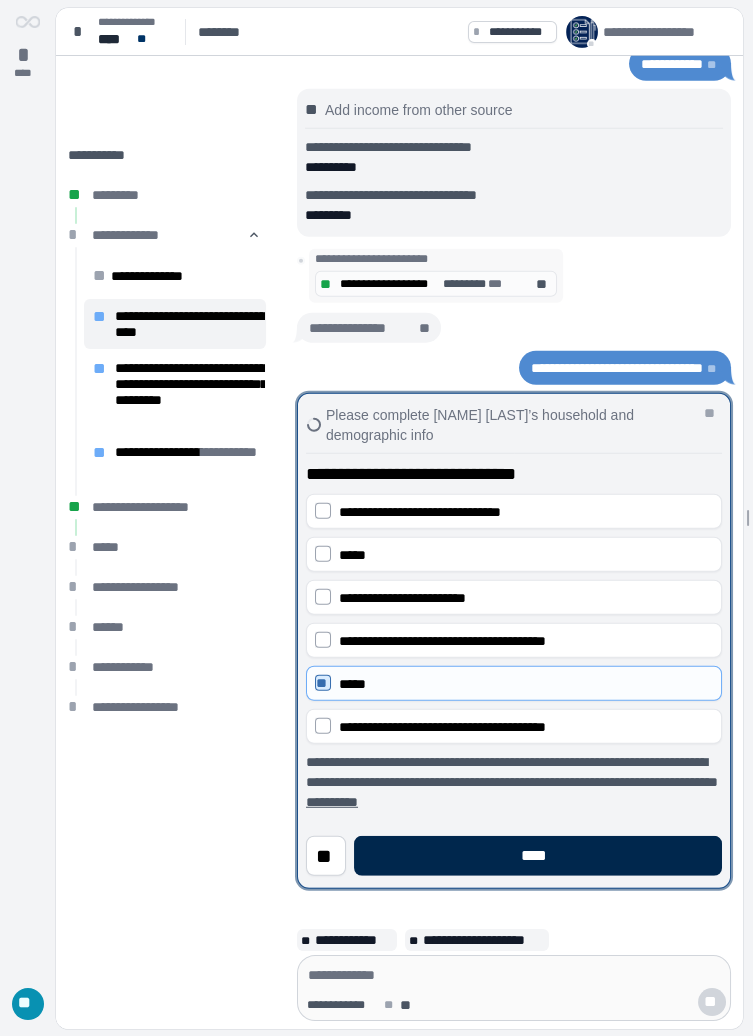 click on "****" at bounding box center [538, 856] 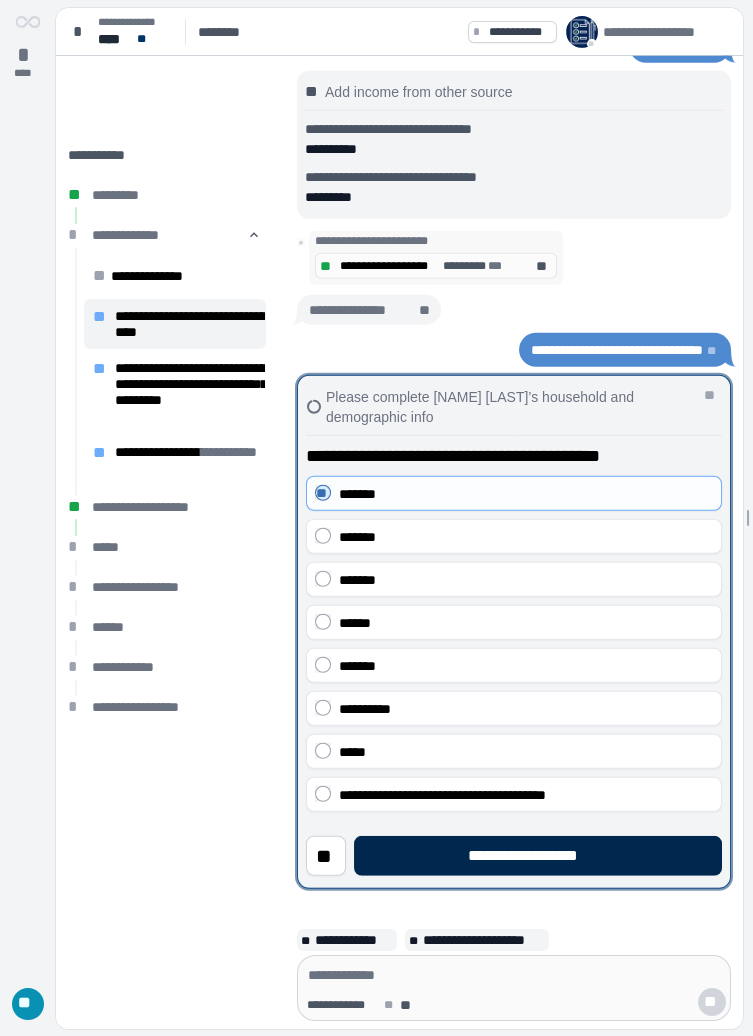 click on "**********" at bounding box center (538, 856) 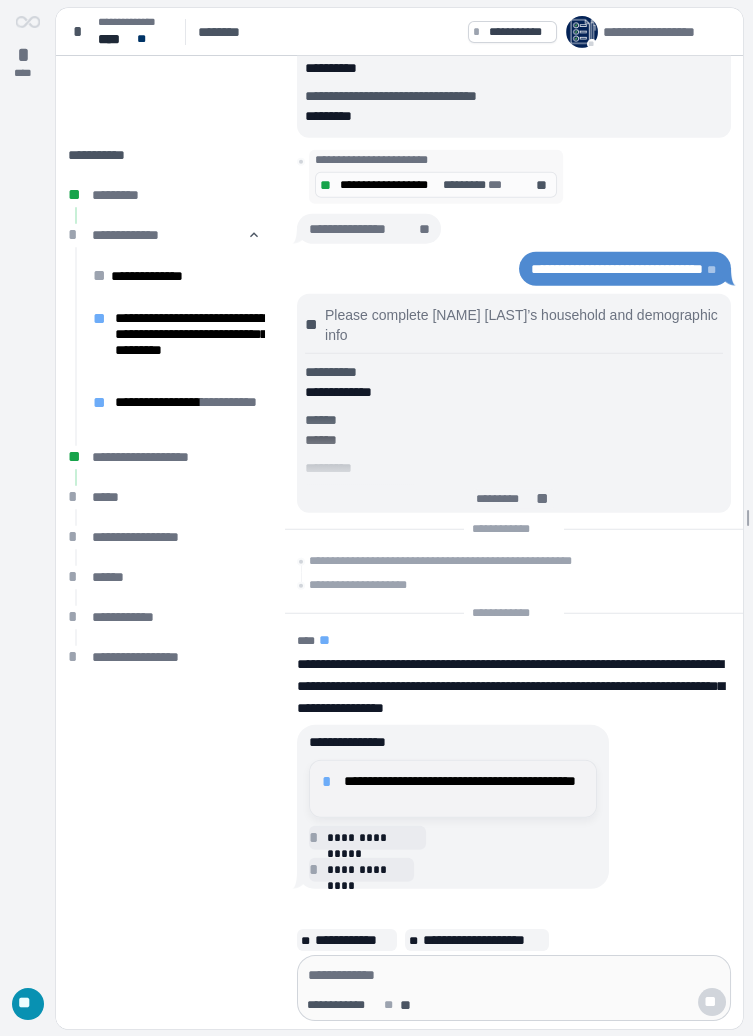 click on "**********" at bounding box center [453, 789] 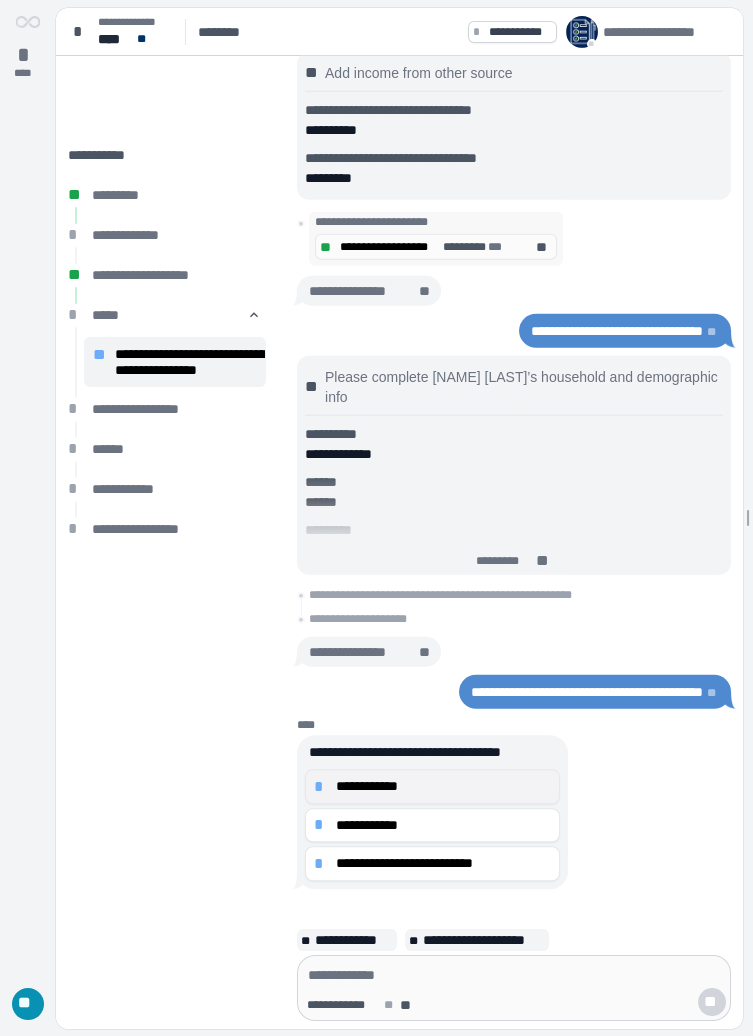 click on "**********" at bounding box center (443, 786) 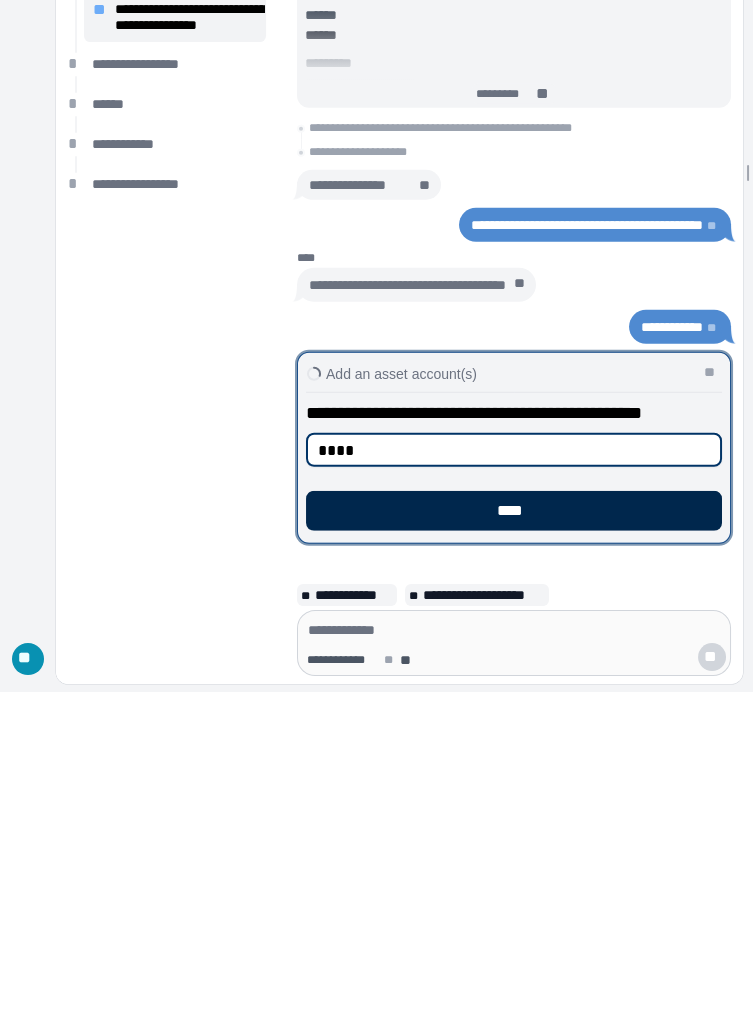 type on "****" 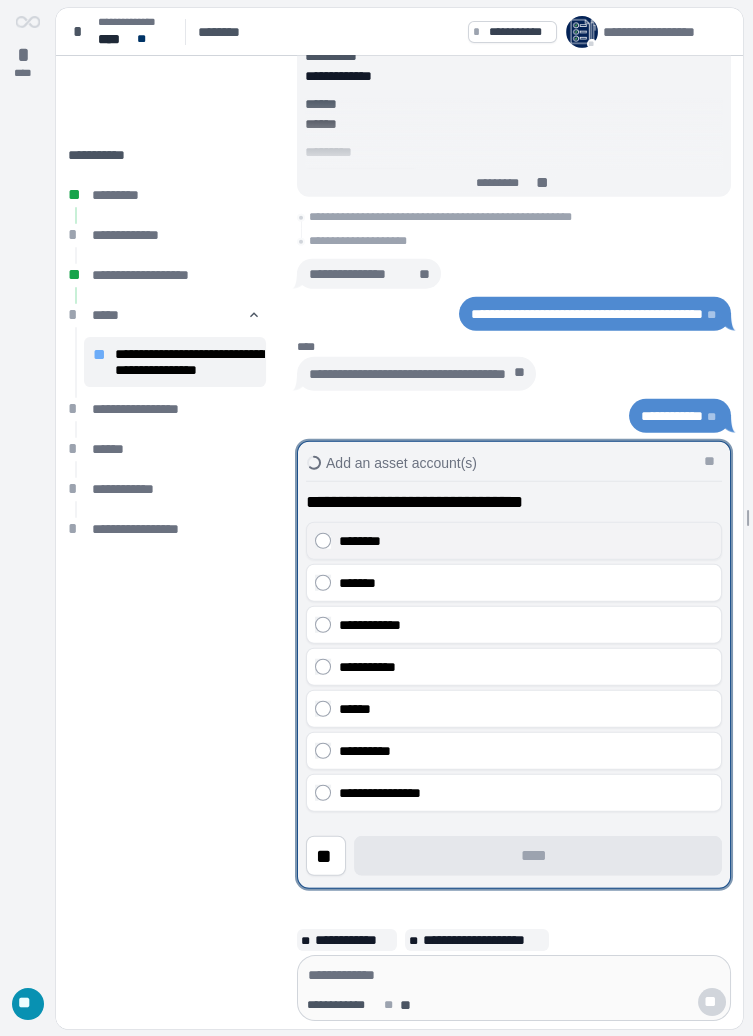 click on "********" at bounding box center (514, 541) 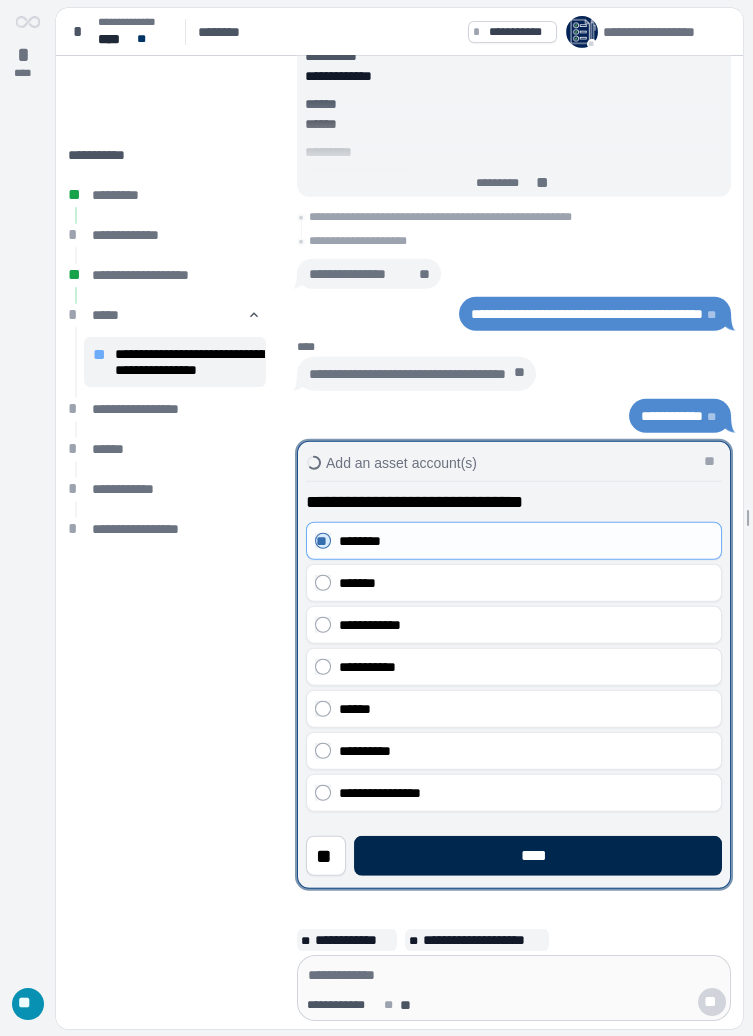 click on "****" at bounding box center [538, 856] 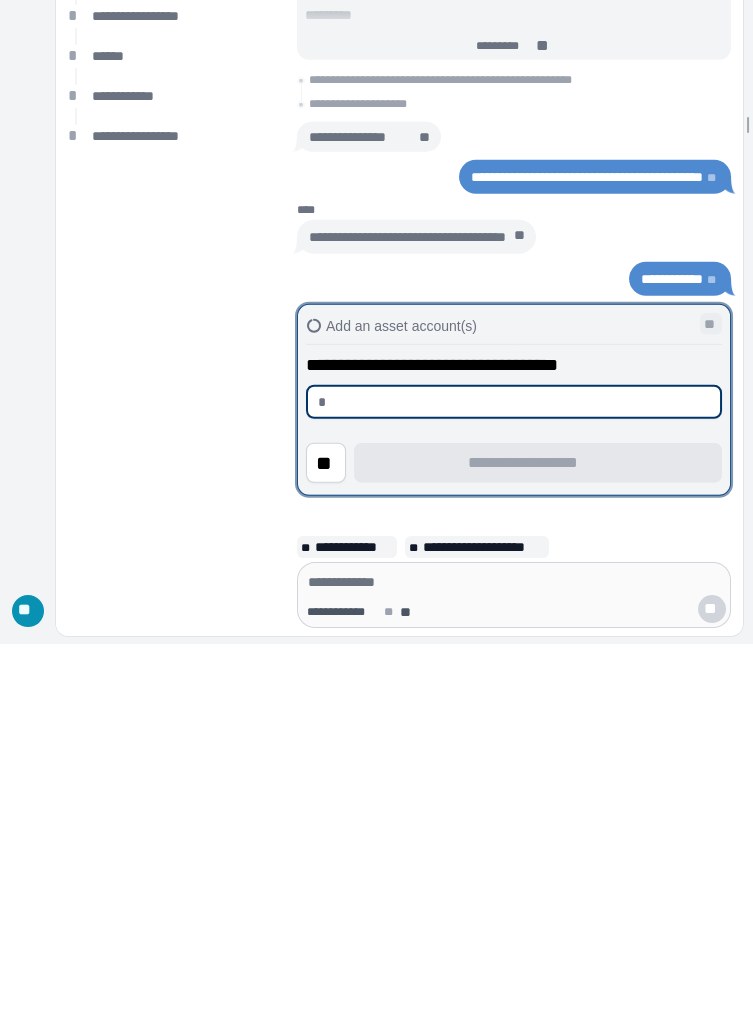 click on "**" at bounding box center (711, 717) 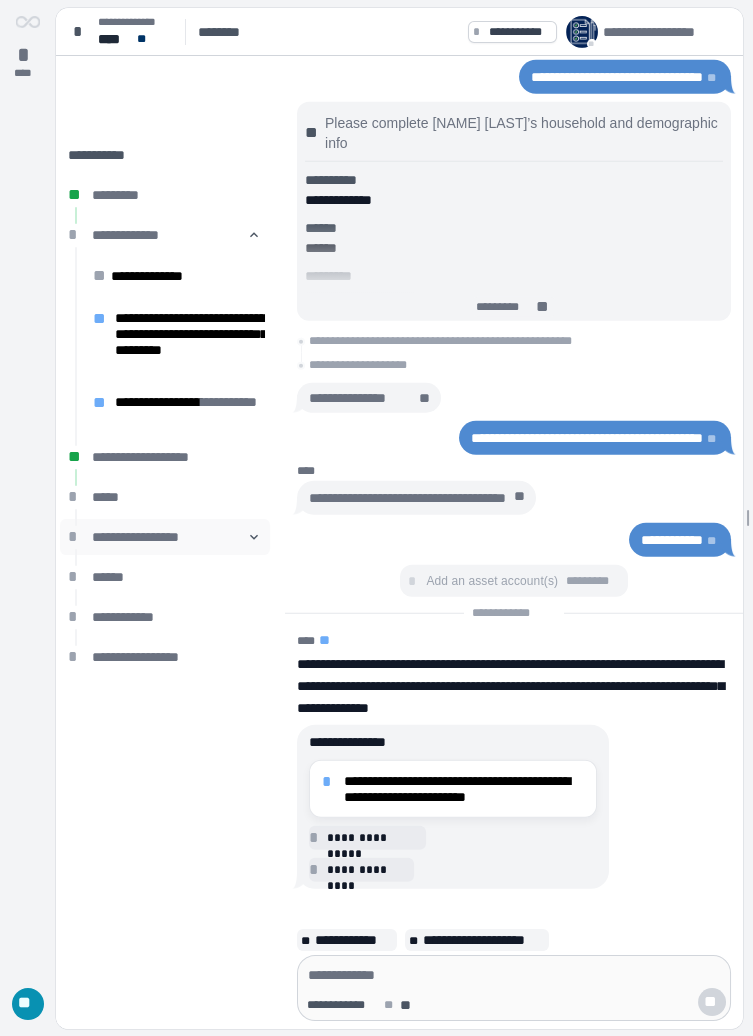 click on "**********" at bounding box center [182, 537] 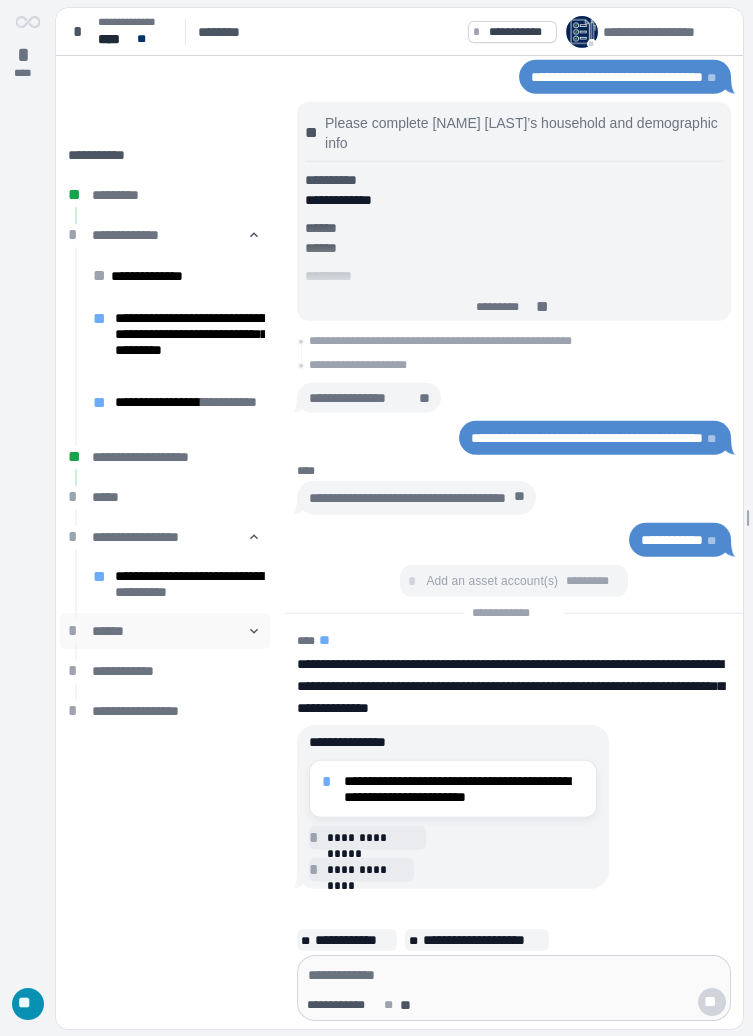 click on "******" at bounding box center (182, 631) 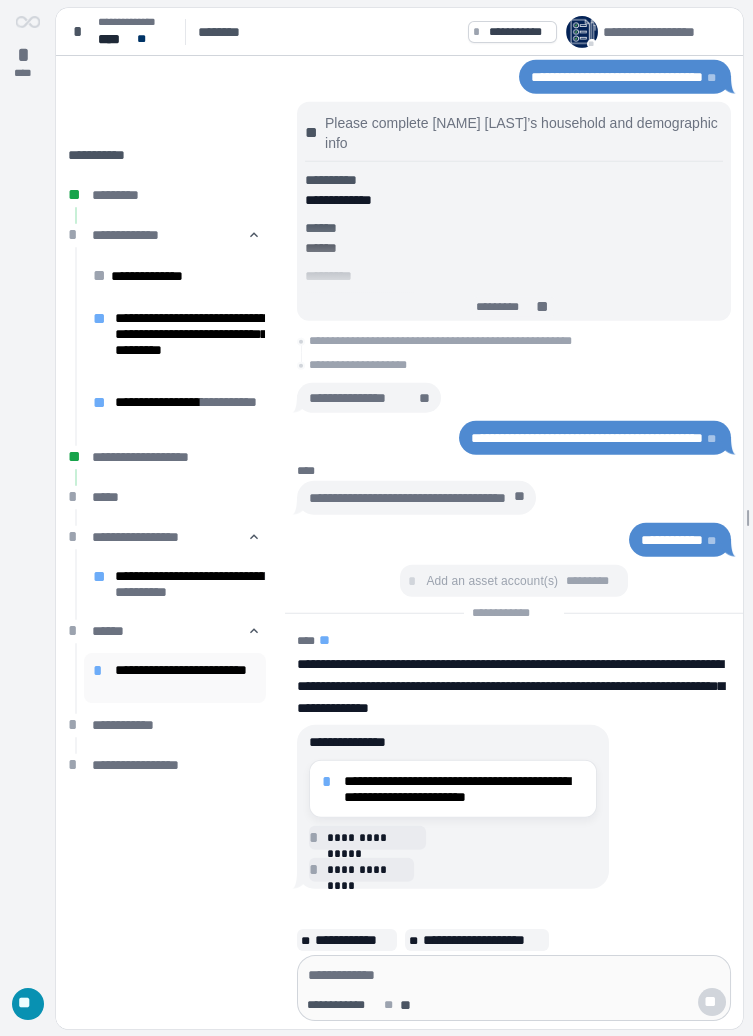 click on "**********" at bounding box center (191, 678) 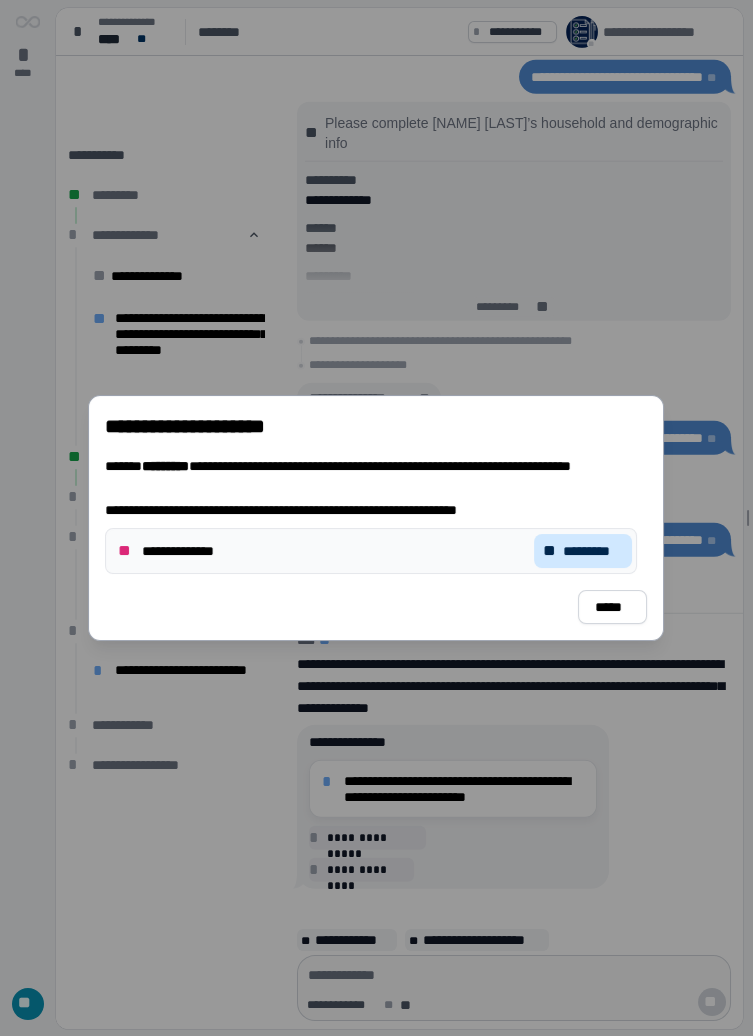 click on "*********" at bounding box center (593, 551) 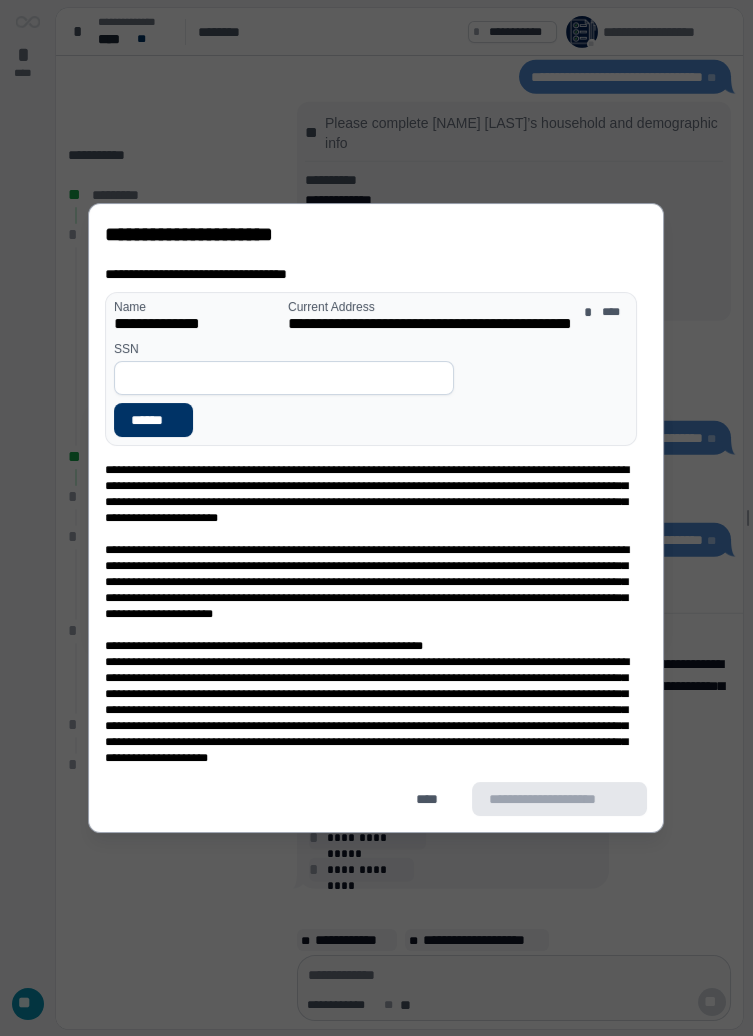 click at bounding box center (284, 378) 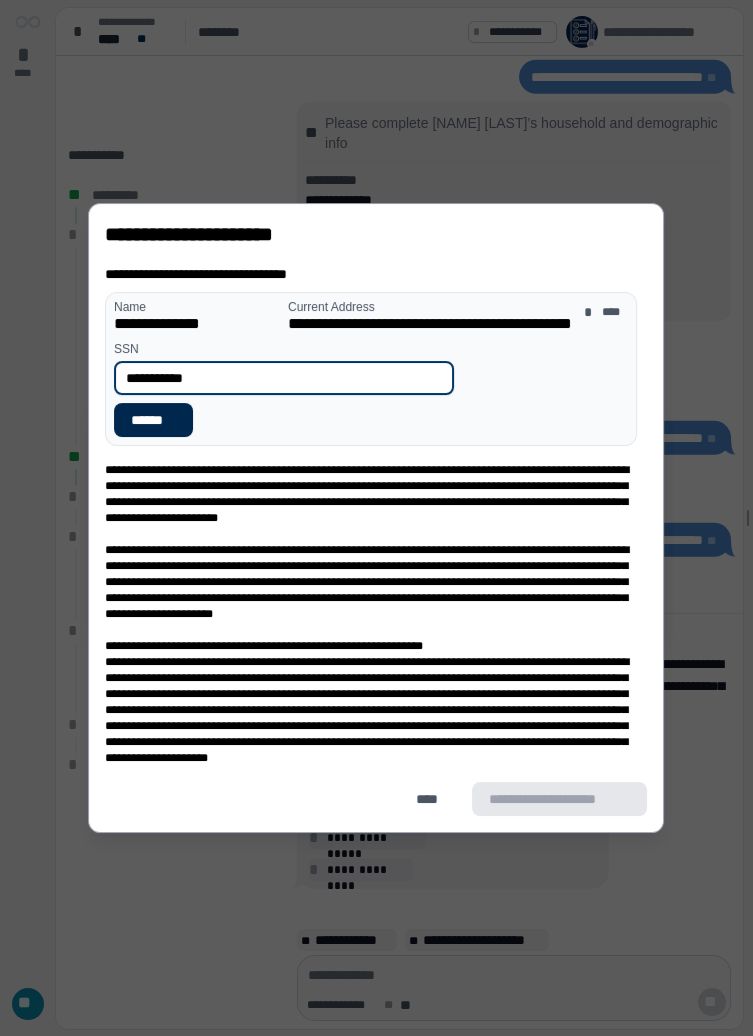 click on "******" at bounding box center [153, 420] 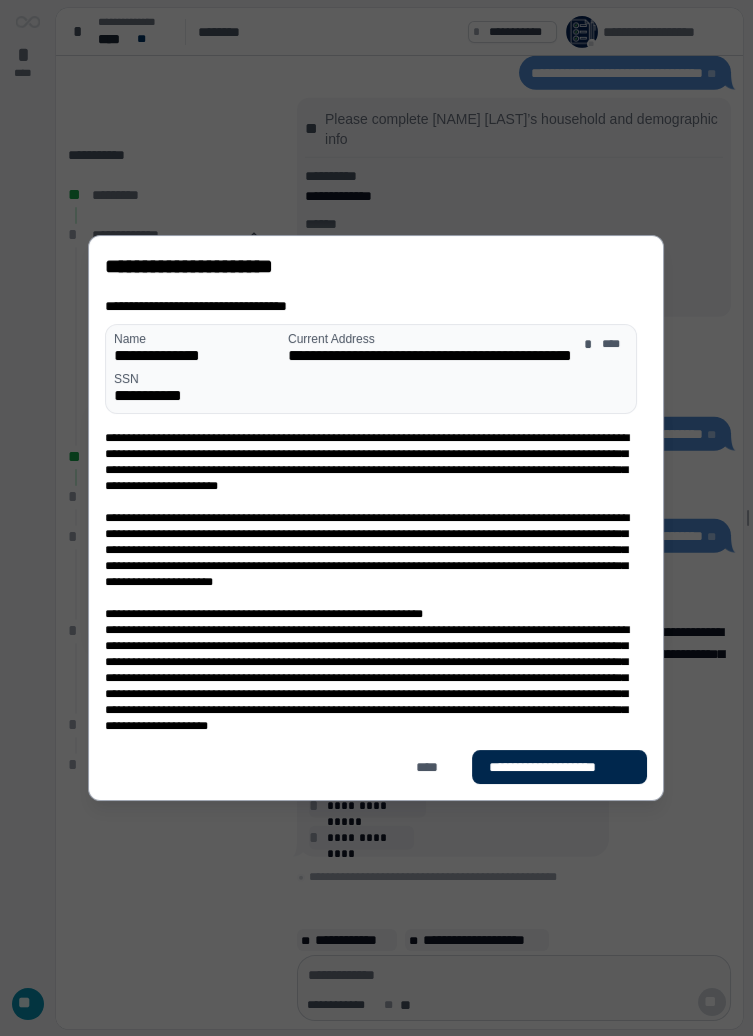 click on "**********" at bounding box center [560, 767] 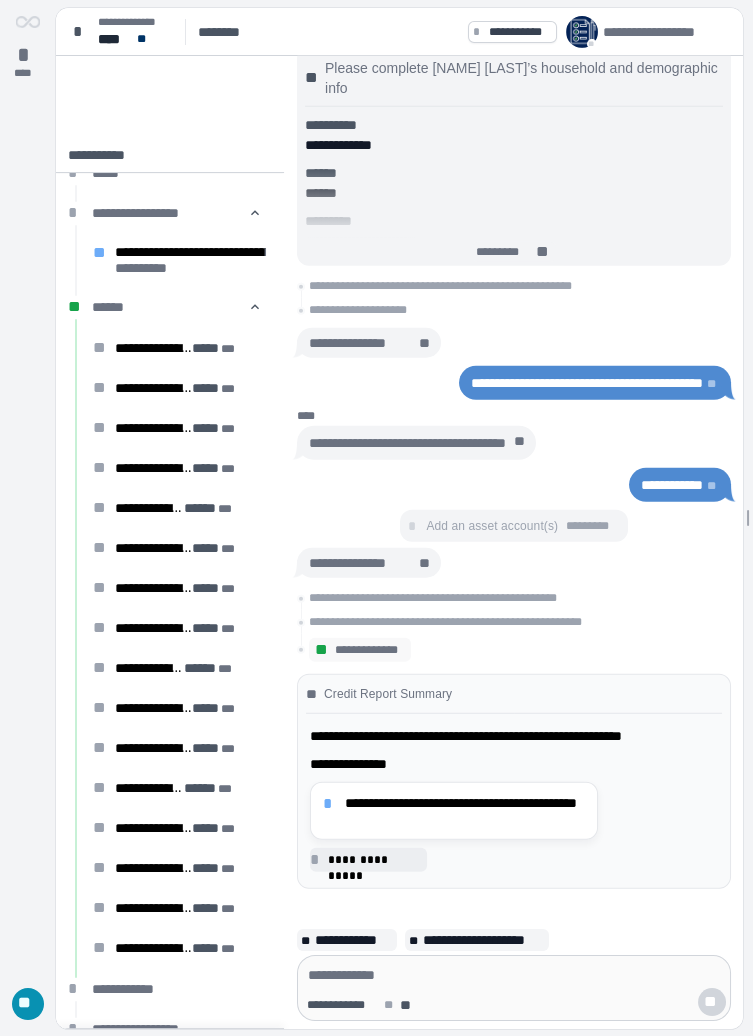 scroll, scrollTop: 321, scrollLeft: 0, axis: vertical 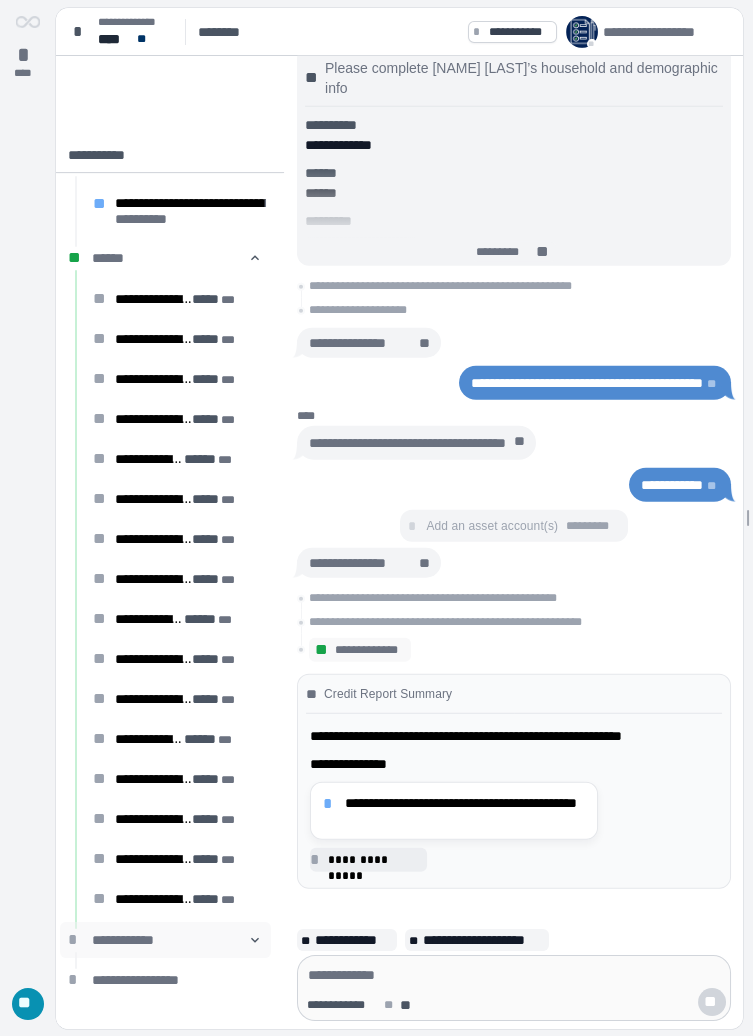 click on "**********" at bounding box center (182, 940) 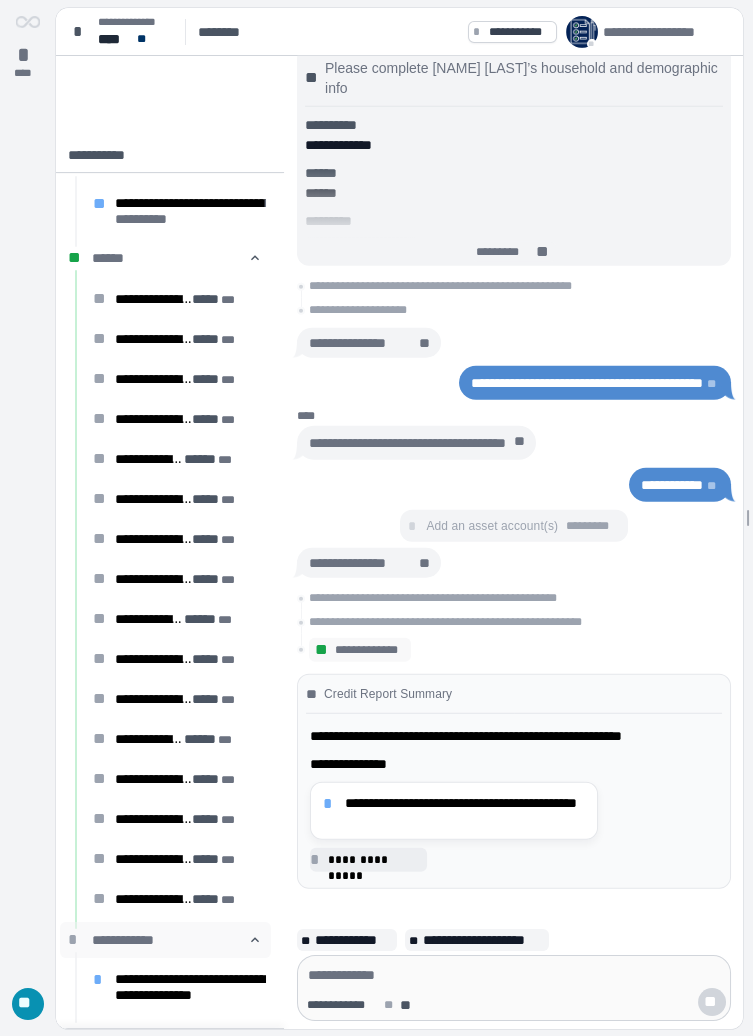 scroll, scrollTop: 376, scrollLeft: 0, axis: vertical 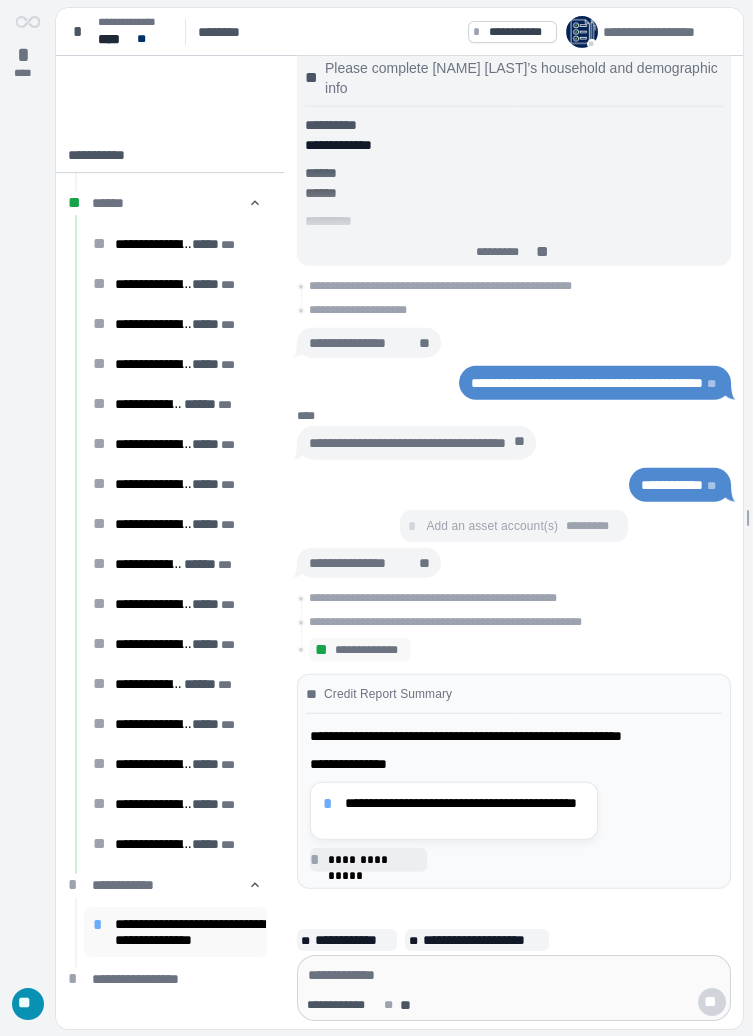 click on "**********" at bounding box center (191, 932) 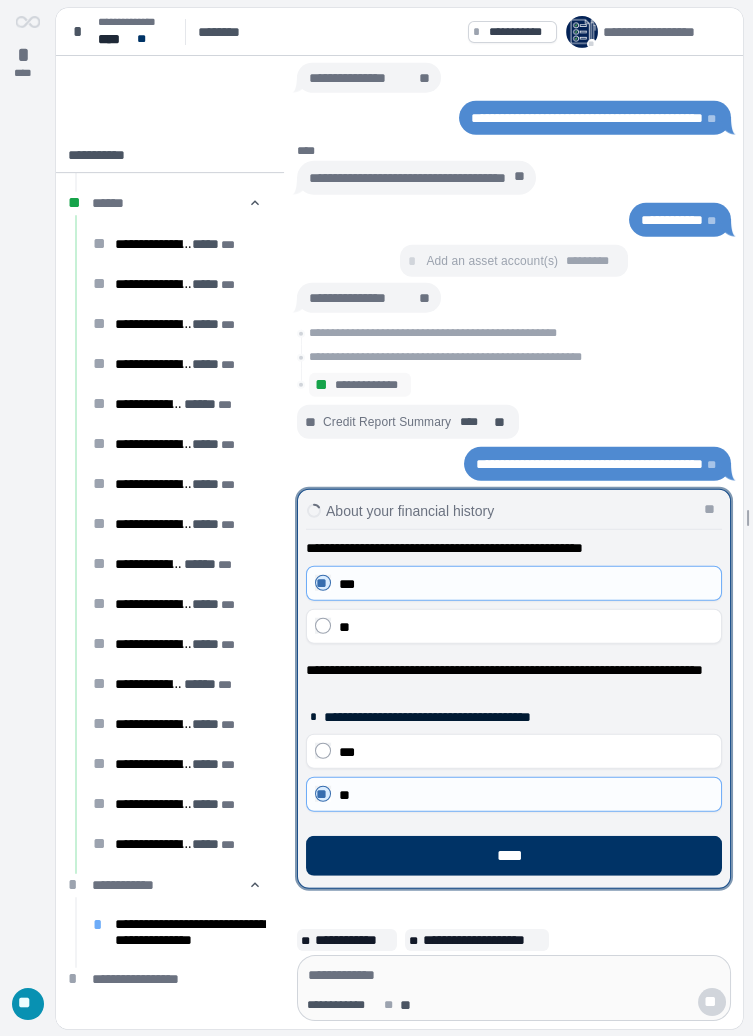 scroll, scrollTop: 0, scrollLeft: 0, axis: both 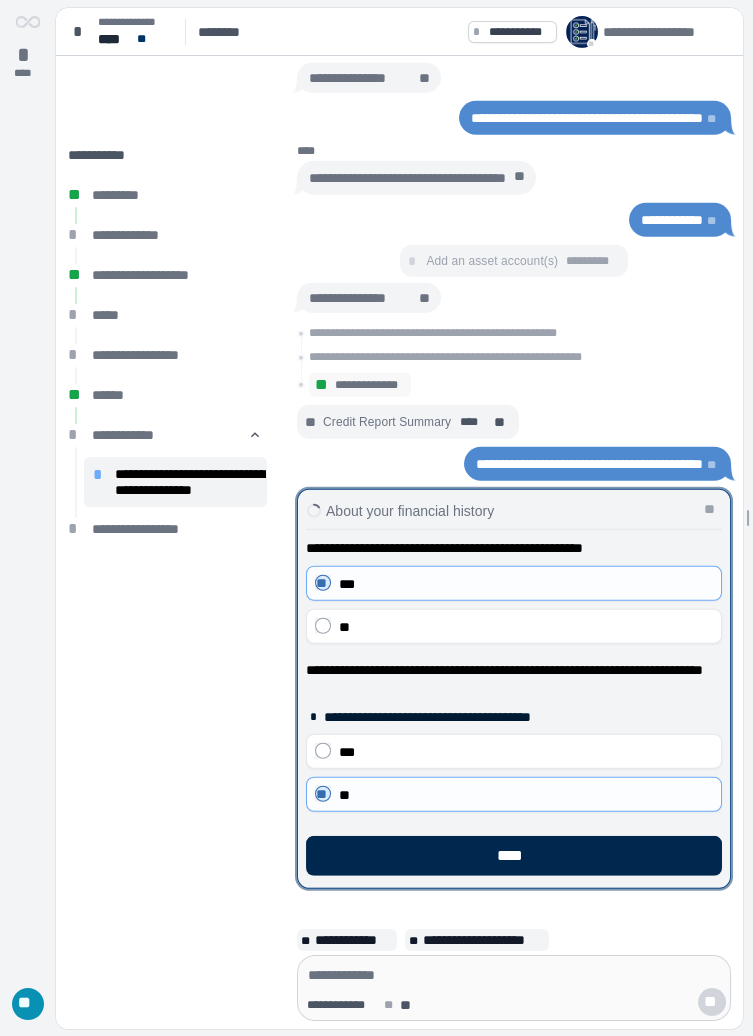 click on "****" at bounding box center (514, 856) 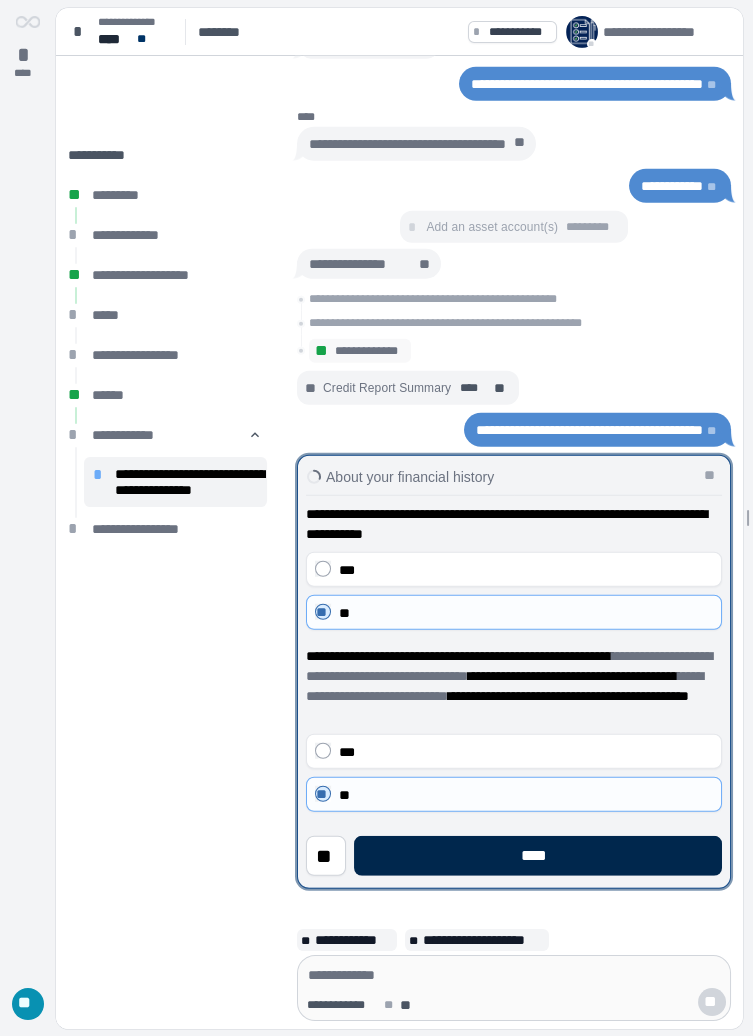 click on "****" at bounding box center (538, 856) 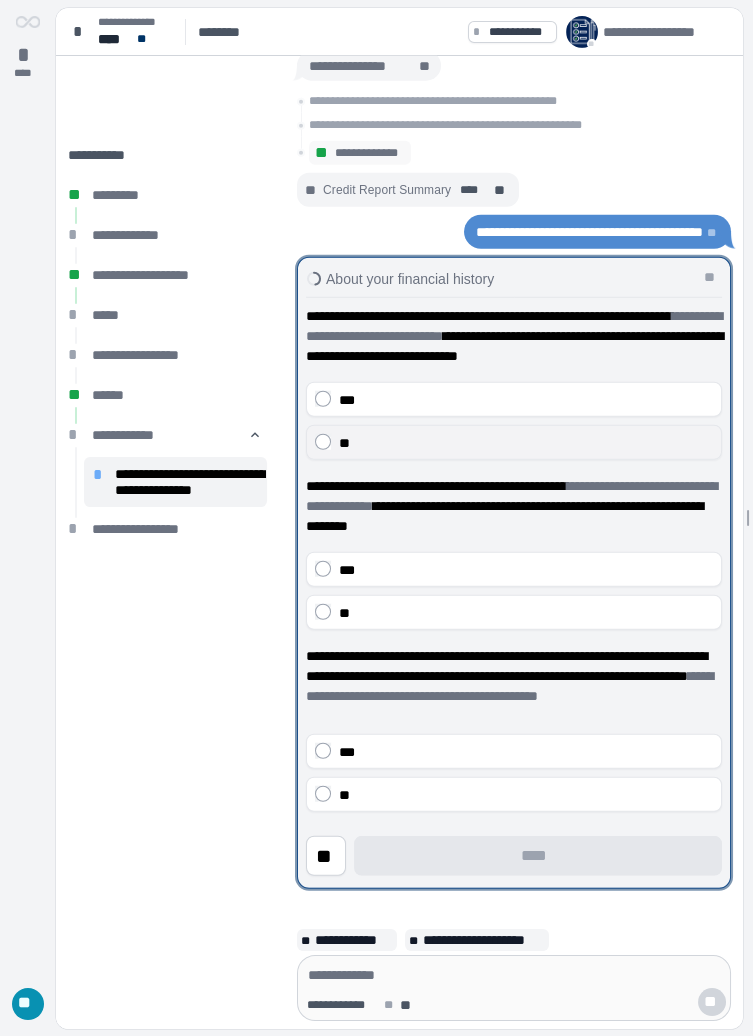 click on "**" at bounding box center [526, 442] 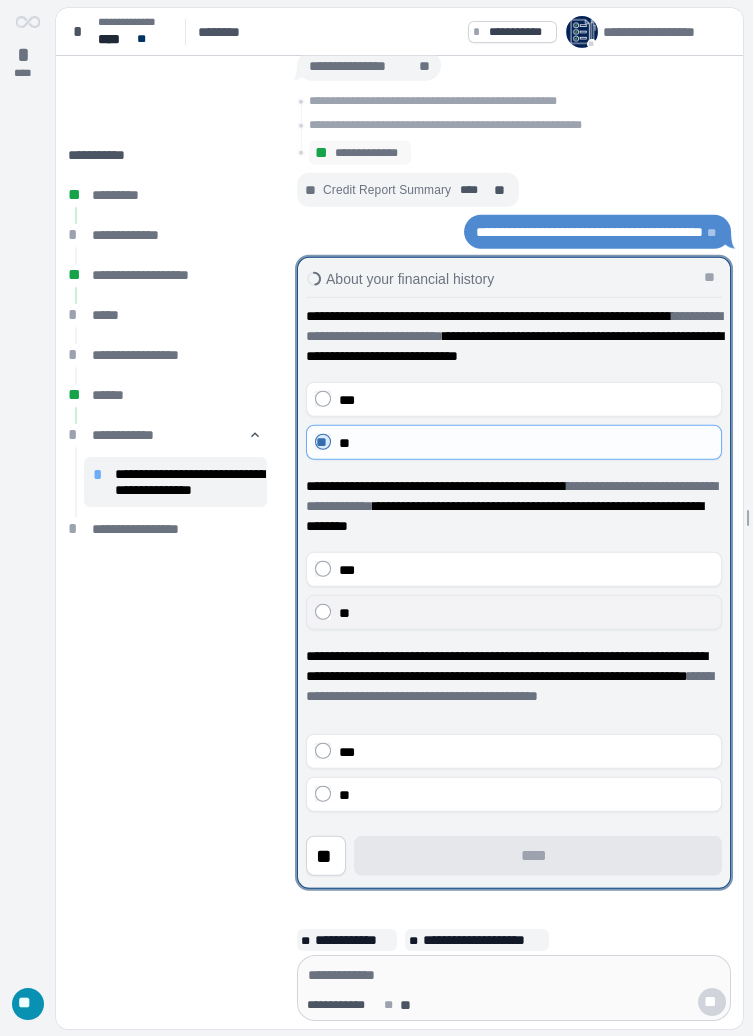 click on "**" at bounding box center [526, 612] 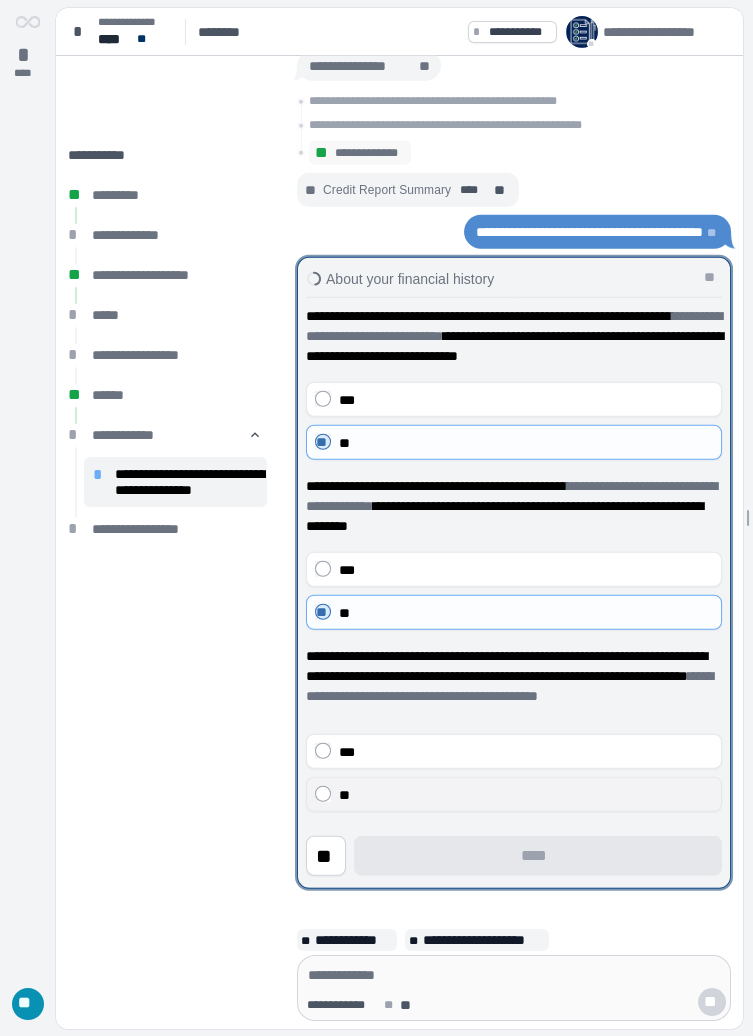 click on "**" at bounding box center (526, 794) 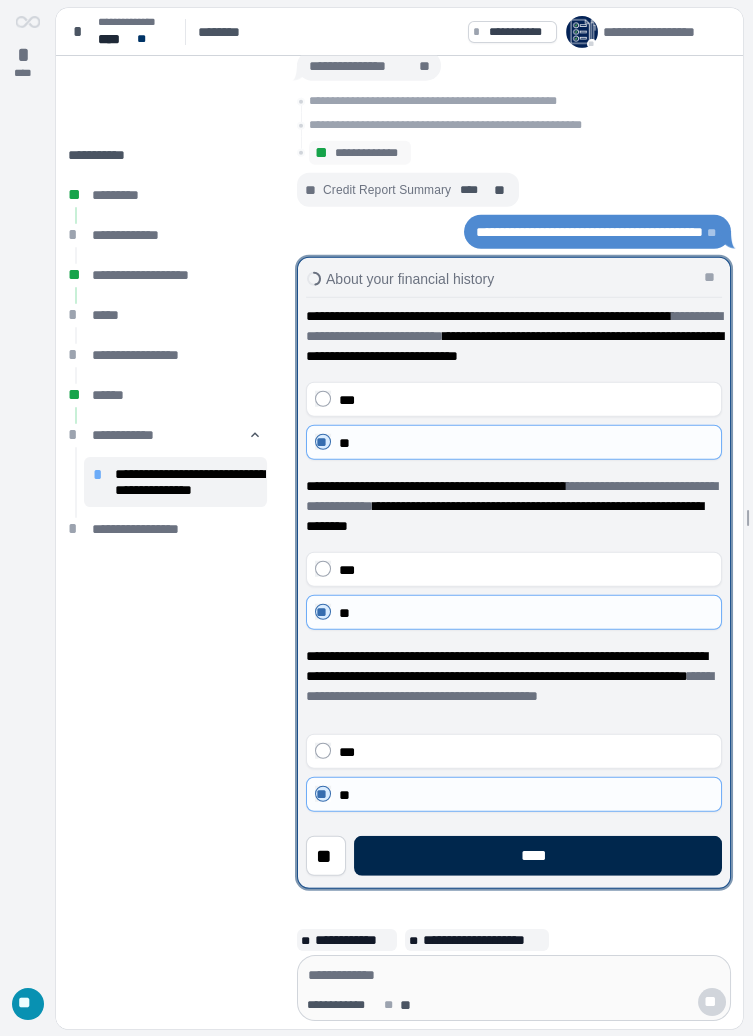 click on "****" at bounding box center (538, 856) 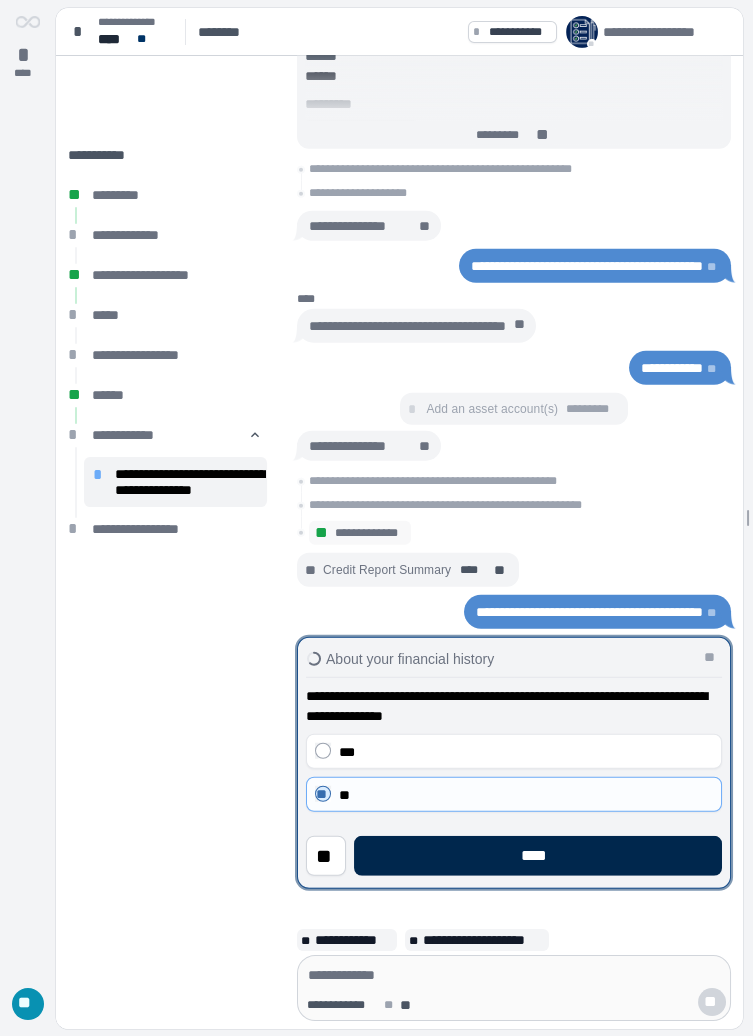 click on "****" at bounding box center (538, 856) 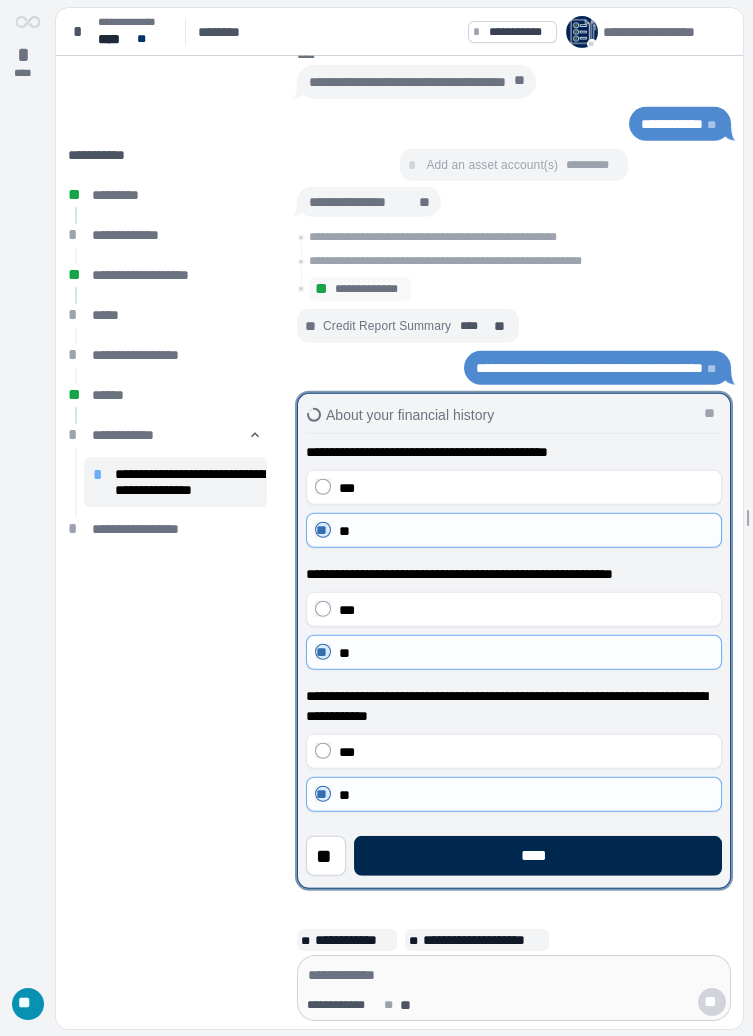 click on "****" at bounding box center [538, 856] 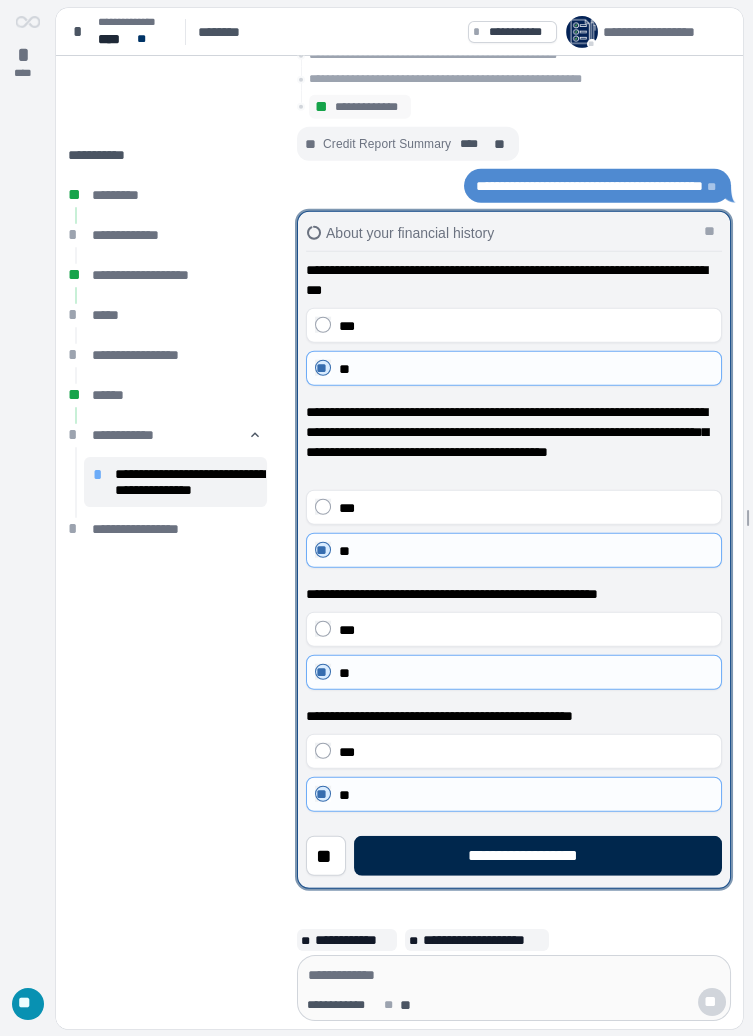 click on "**********" at bounding box center [538, 856] 